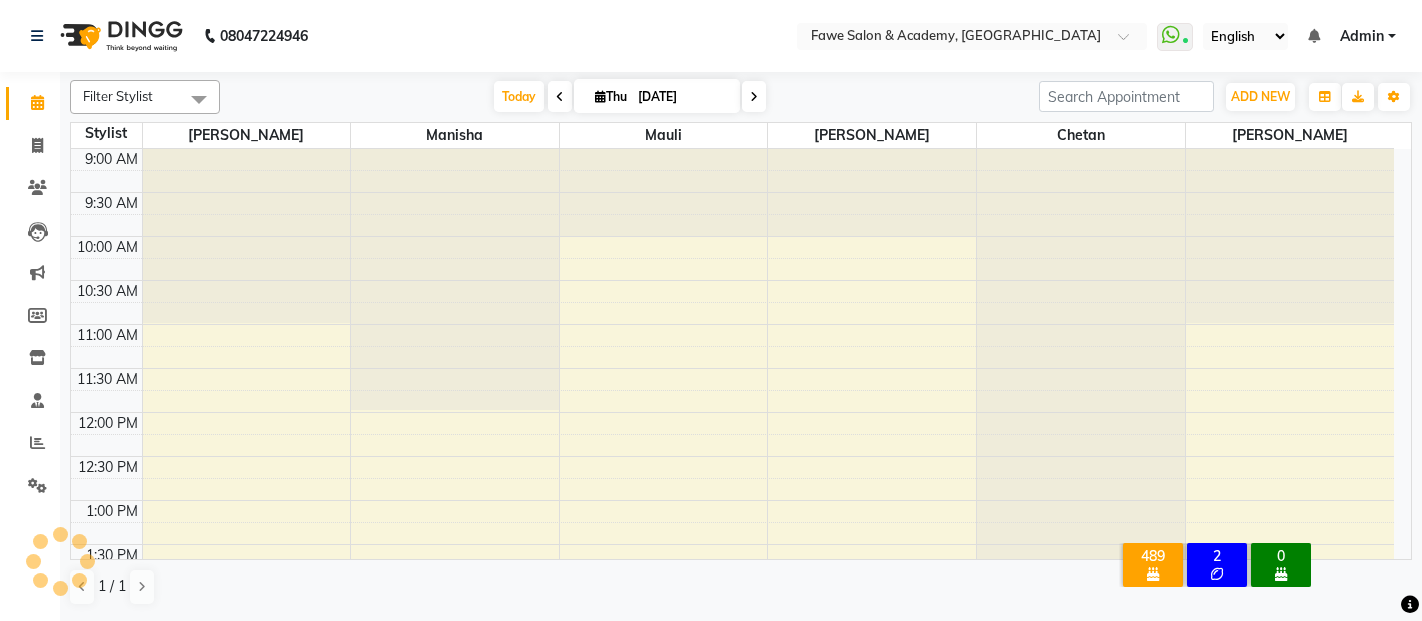 scroll, scrollTop: 0, scrollLeft: 0, axis: both 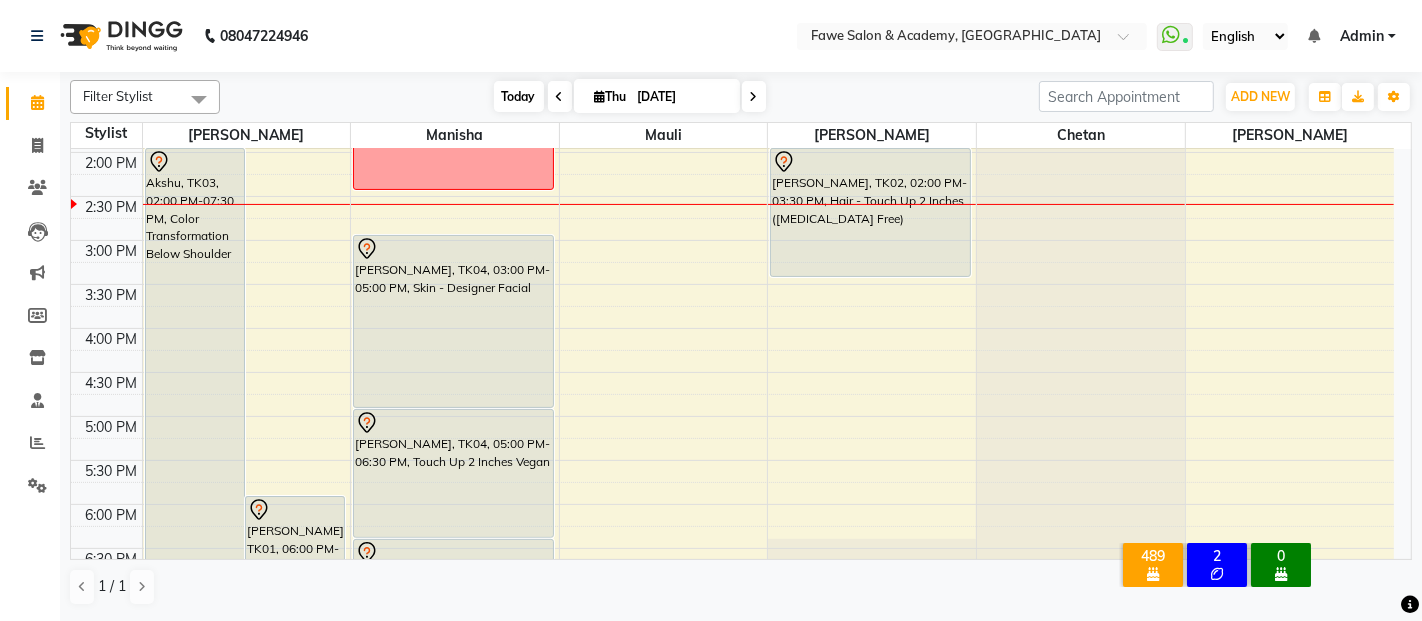 click on "Today" at bounding box center (519, 96) 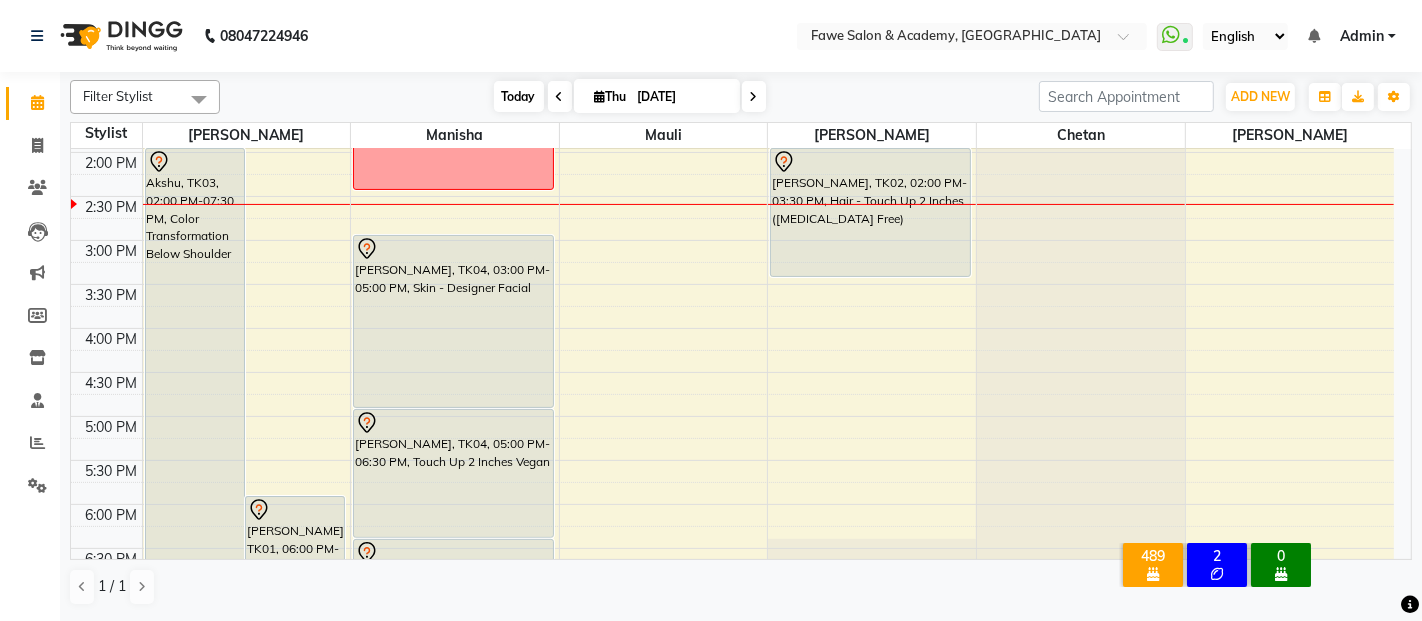 click on "Today" at bounding box center [519, 96] 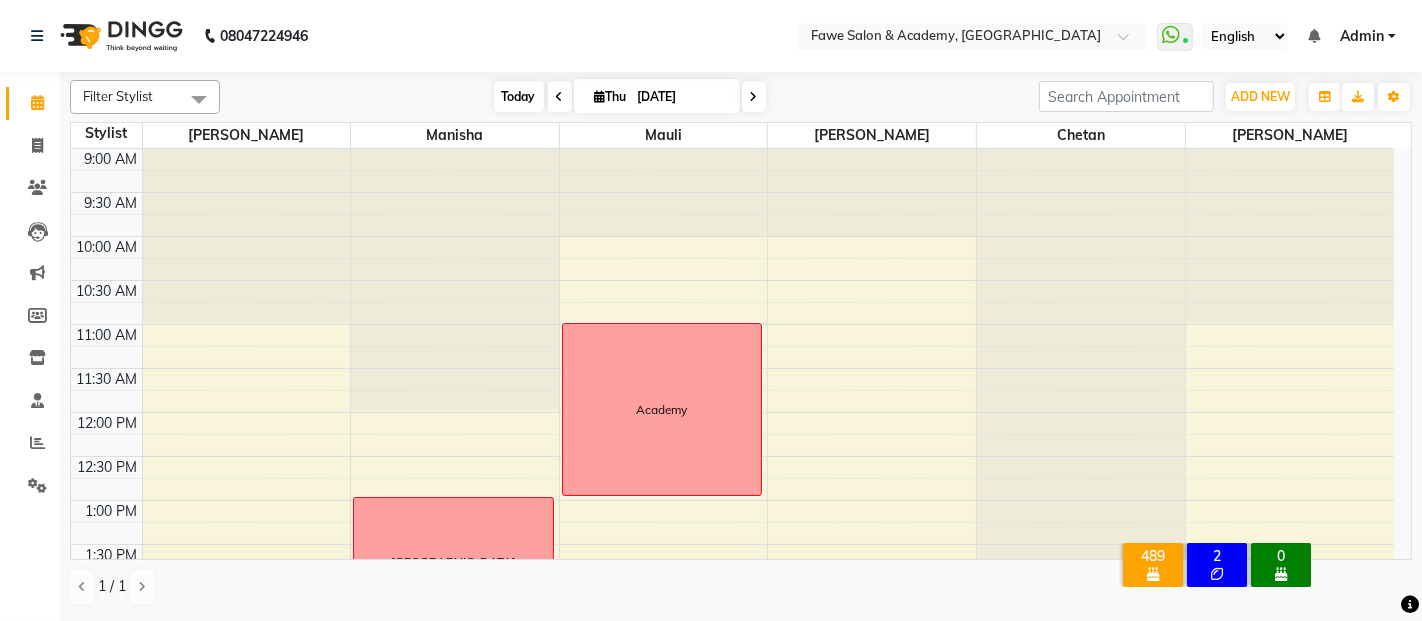 click on "Today" at bounding box center (519, 96) 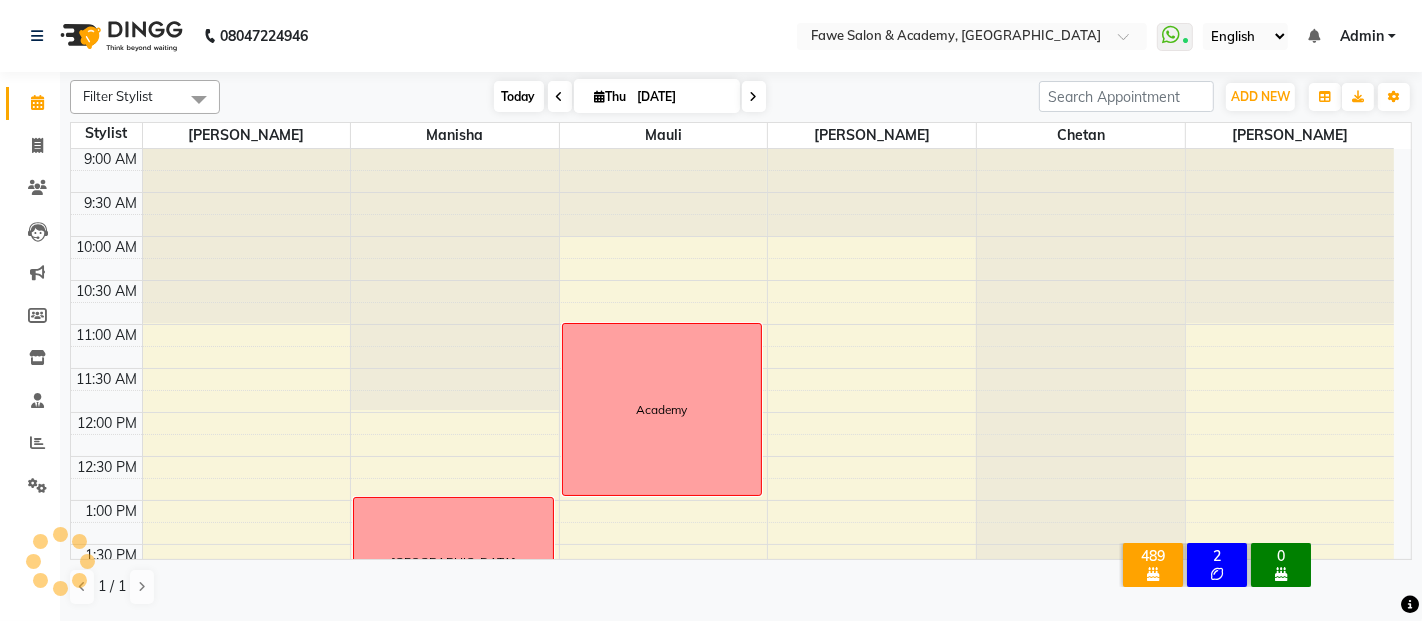 scroll, scrollTop: 436, scrollLeft: 0, axis: vertical 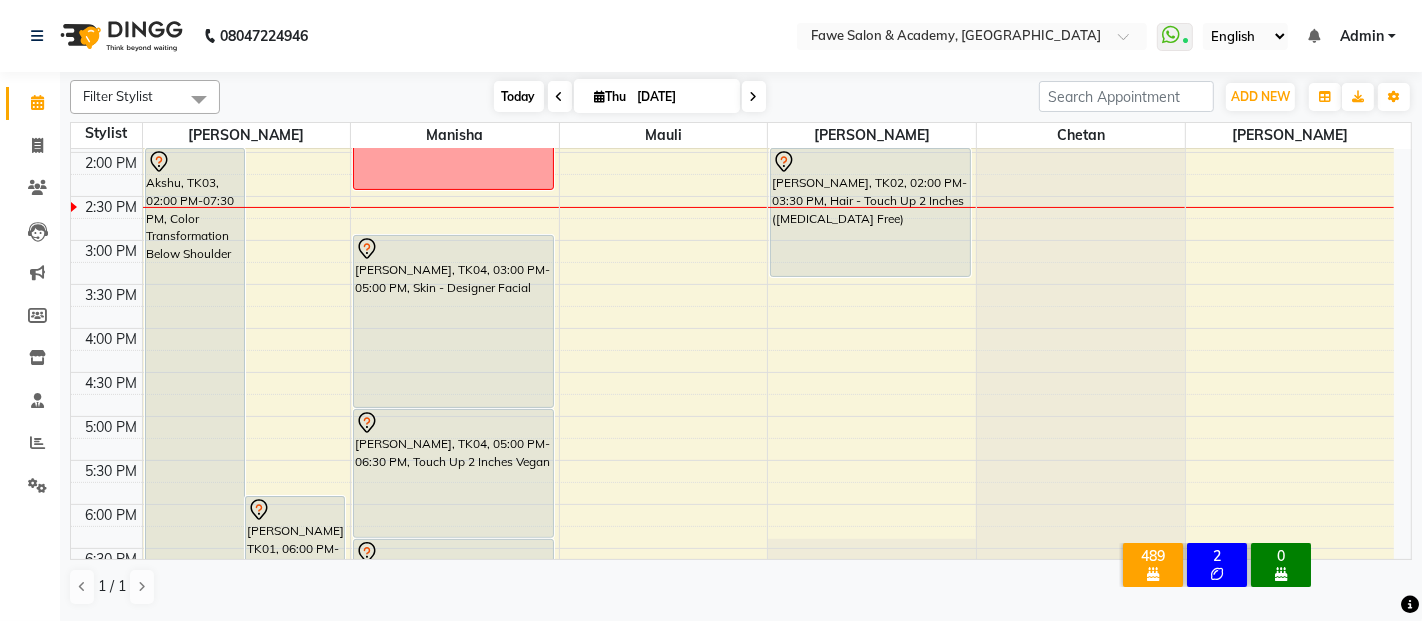 click on "Today" at bounding box center [519, 96] 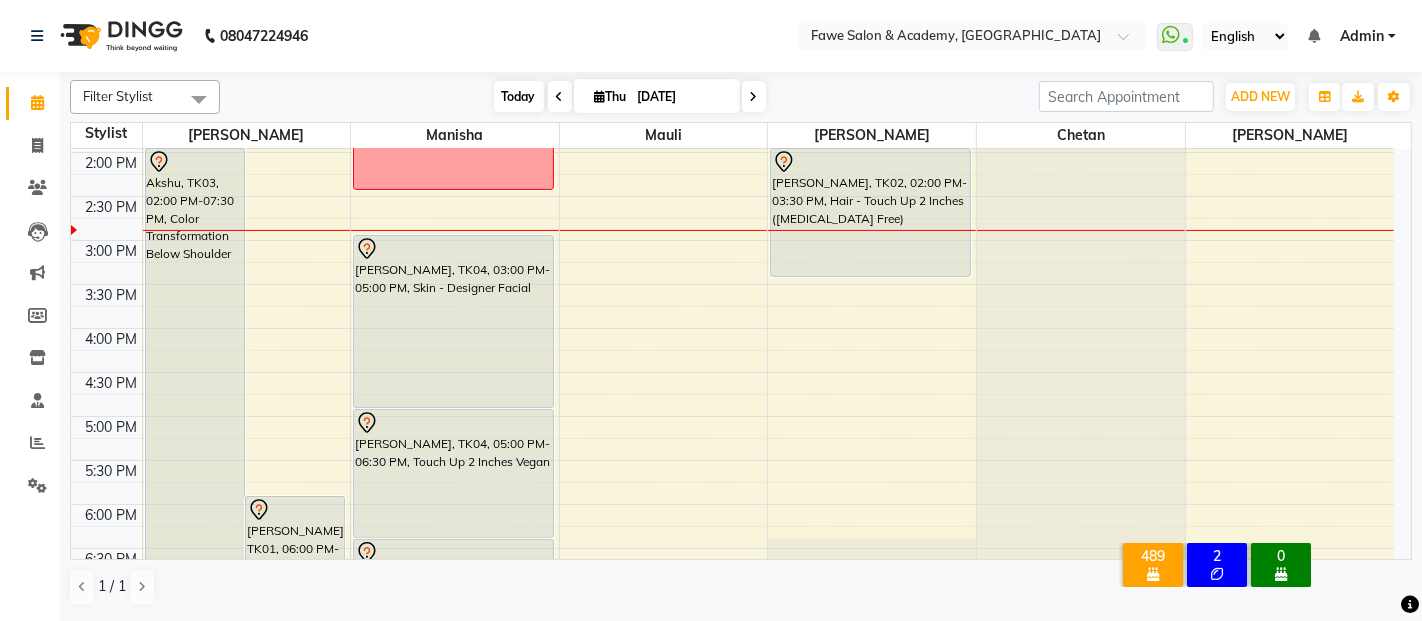 click on "Today" at bounding box center [519, 96] 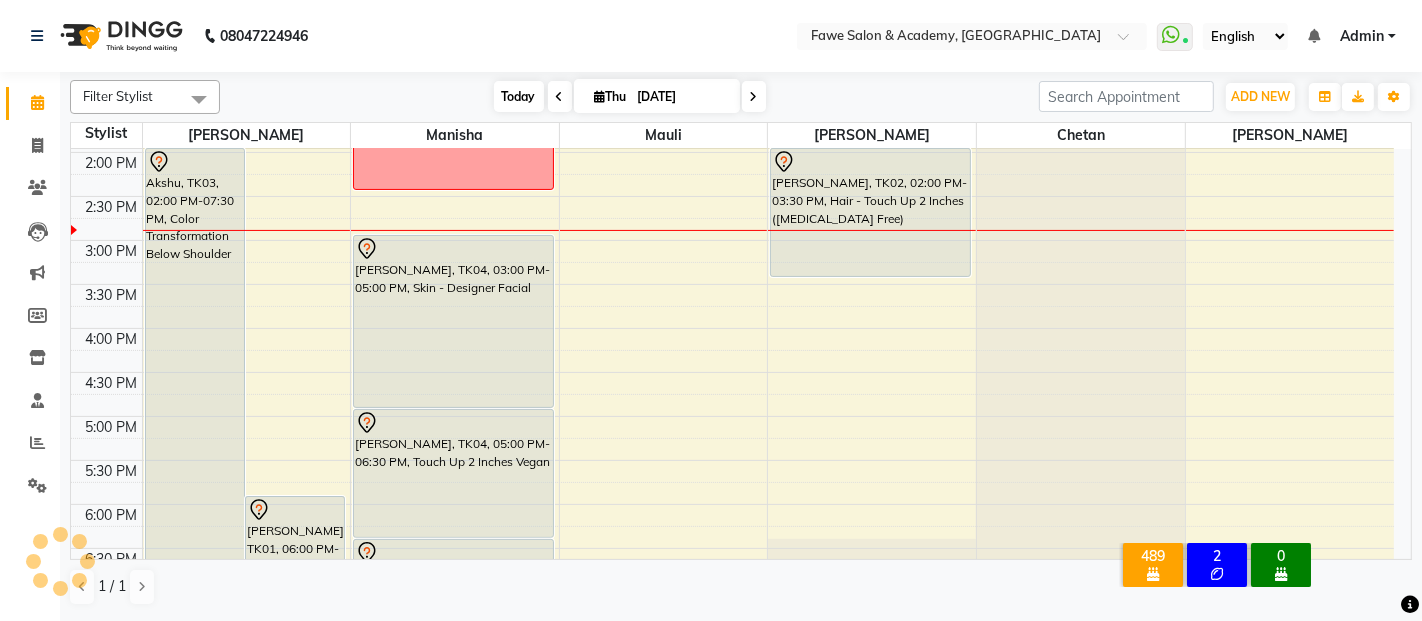 scroll, scrollTop: 436, scrollLeft: 0, axis: vertical 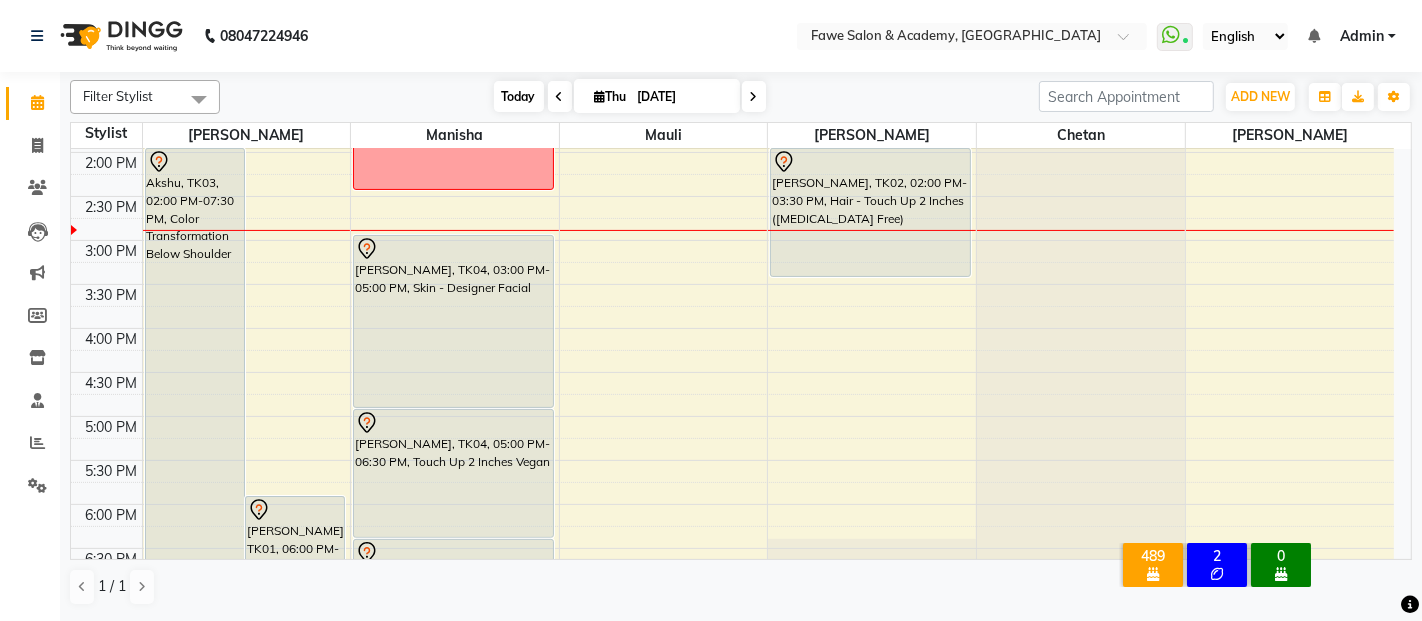 click on "Today" at bounding box center (519, 96) 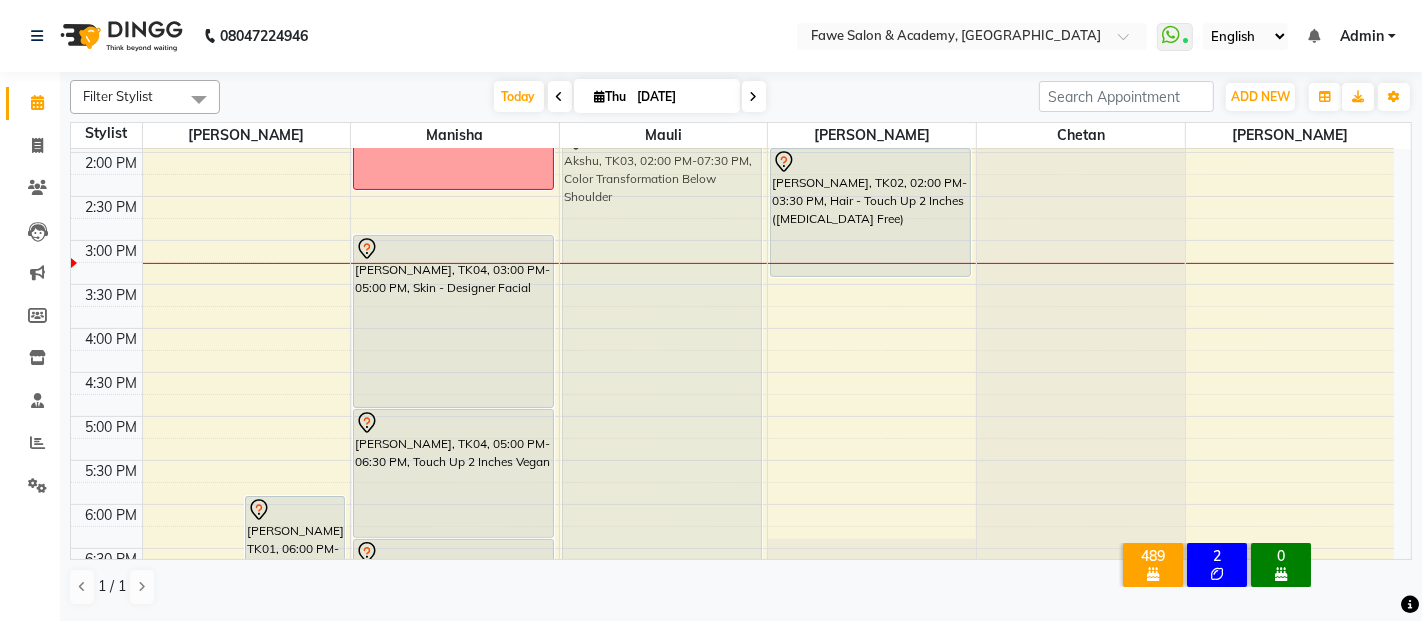 drag, startPoint x: 217, startPoint y: 274, endPoint x: 700, endPoint y: 247, distance: 483.75406 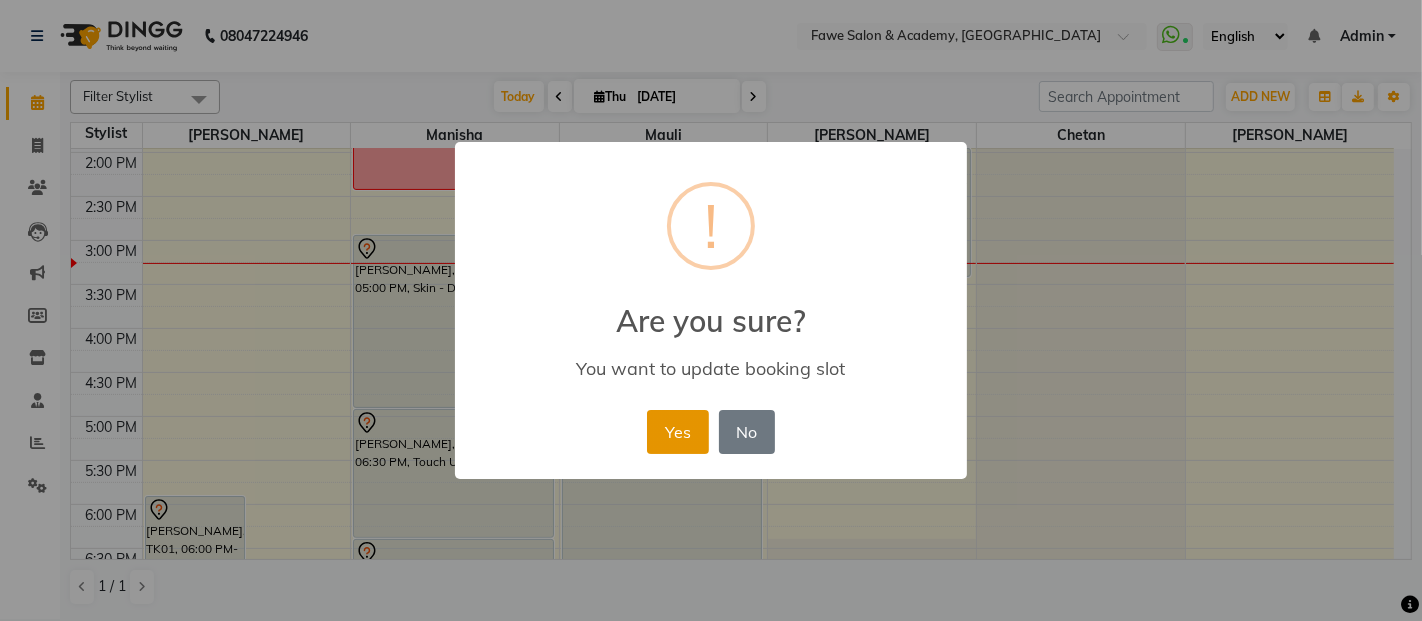 click on "Yes" at bounding box center [677, 432] 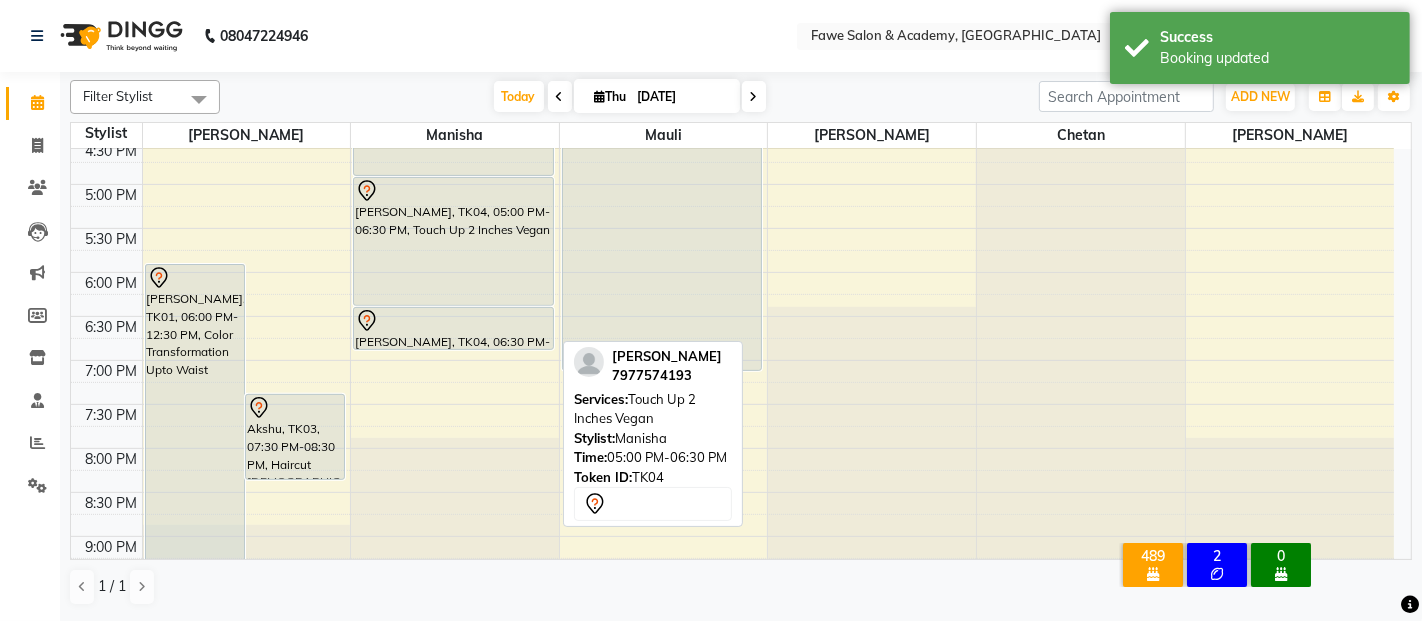 scroll, scrollTop: 769, scrollLeft: 0, axis: vertical 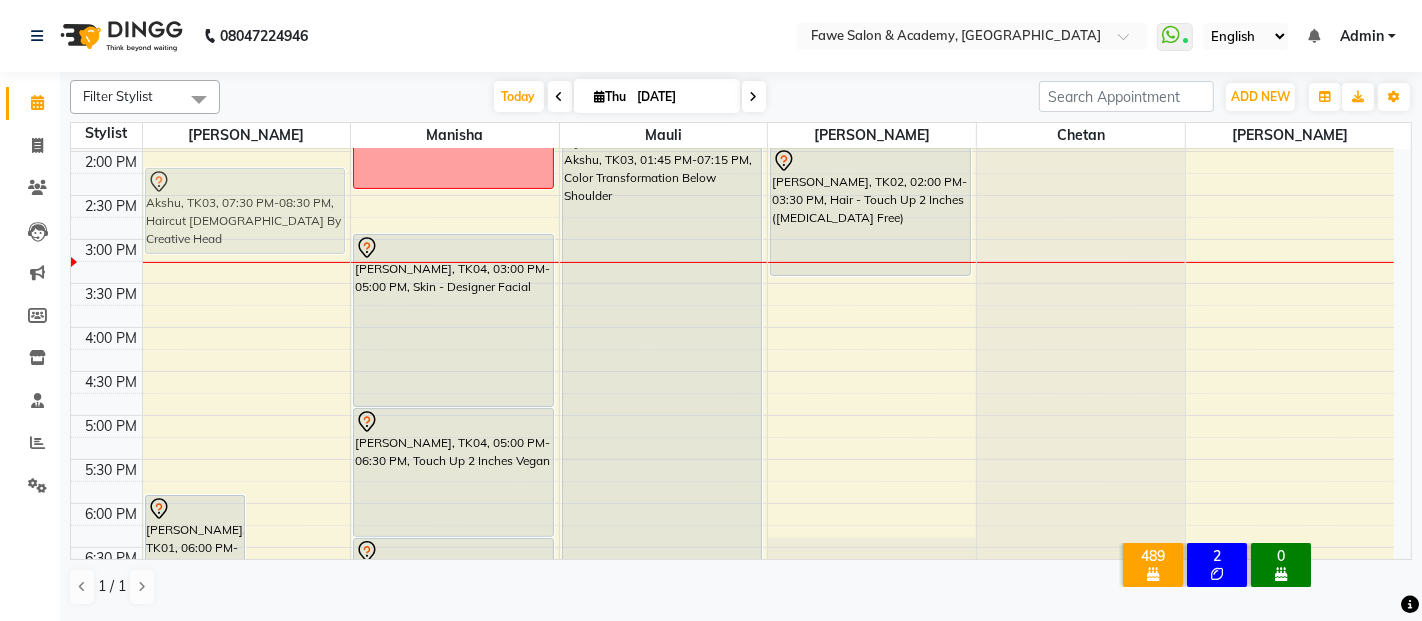 drag, startPoint x: 265, startPoint y: 321, endPoint x: 288, endPoint y: 184, distance: 138.91724 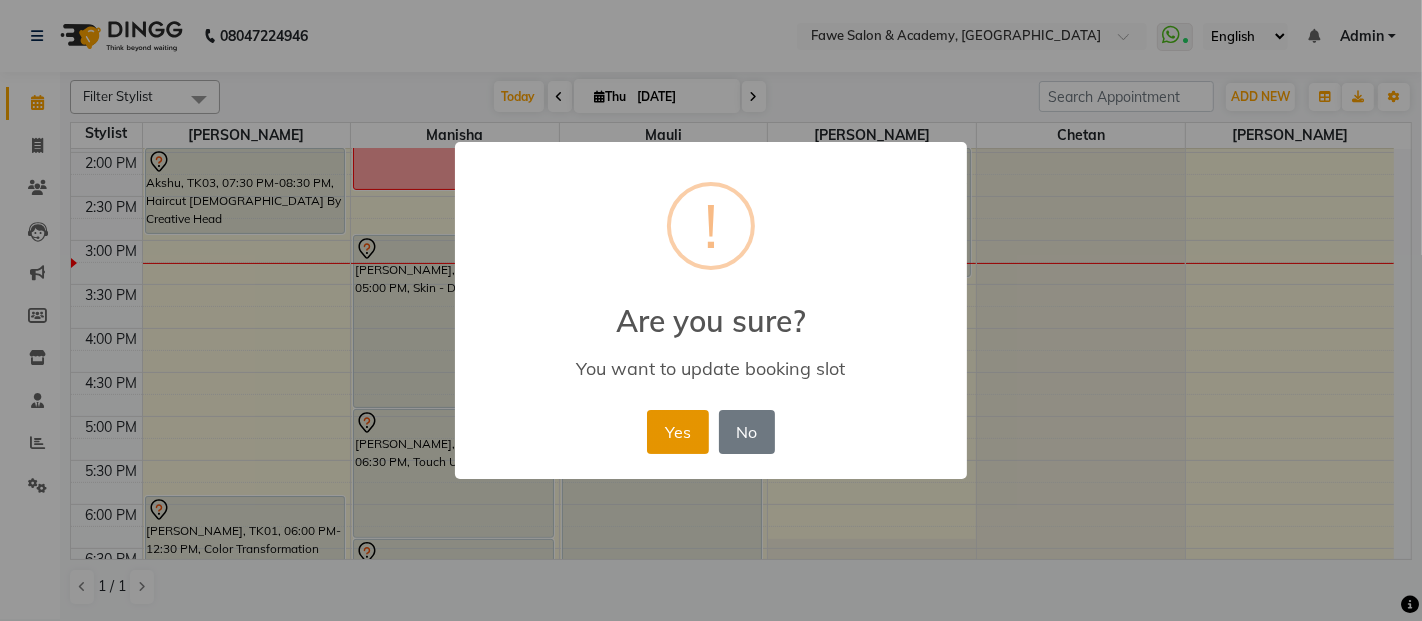 click on "Yes" at bounding box center [677, 432] 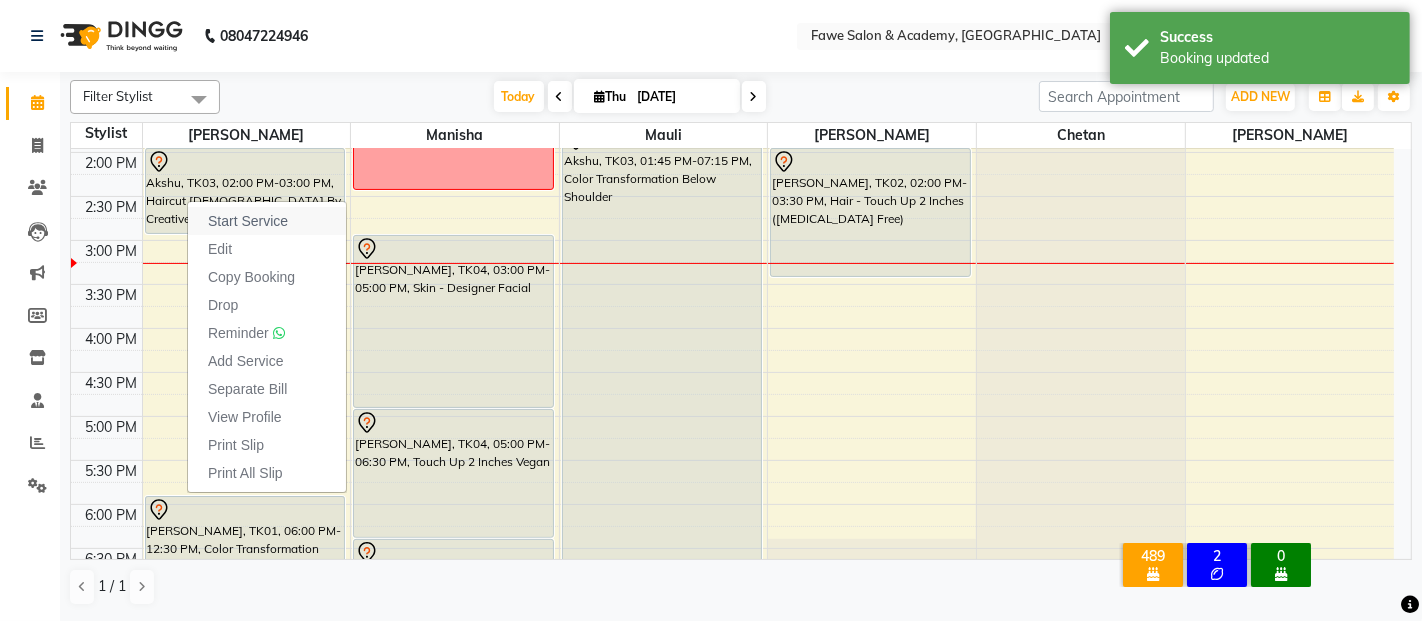 click on "Start Service" at bounding box center [248, 221] 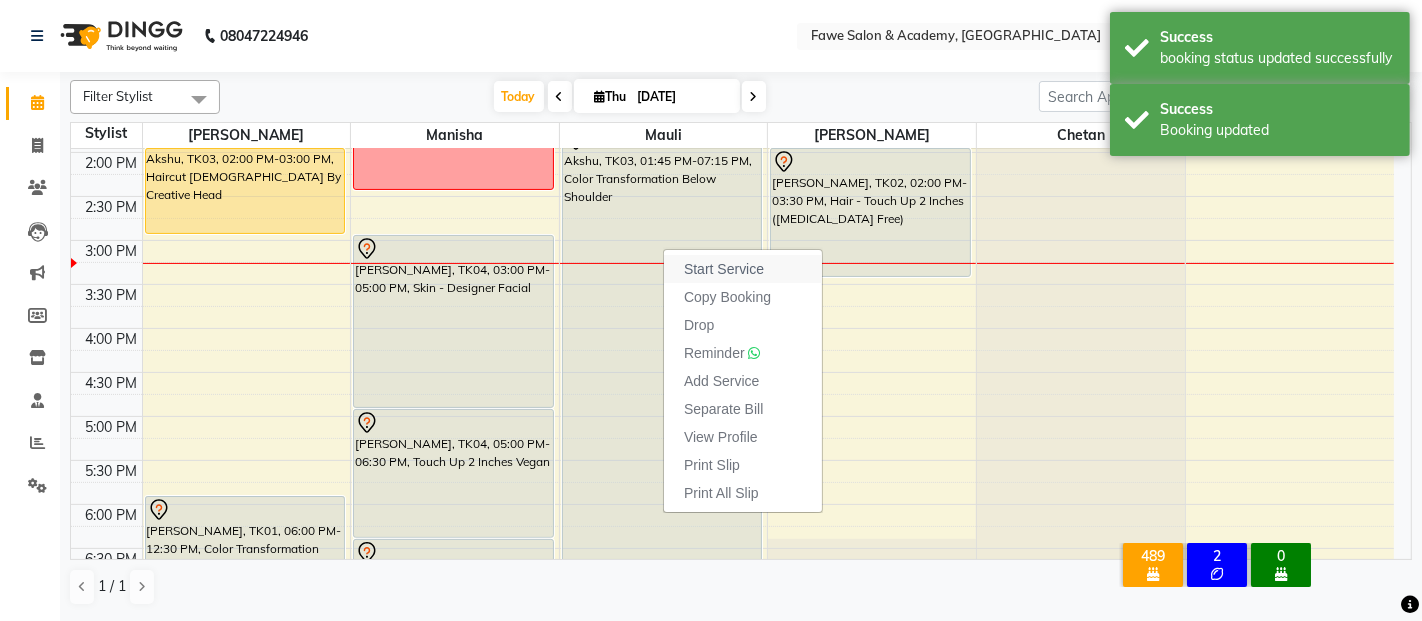 click on "Start Service" at bounding box center (743, 269) 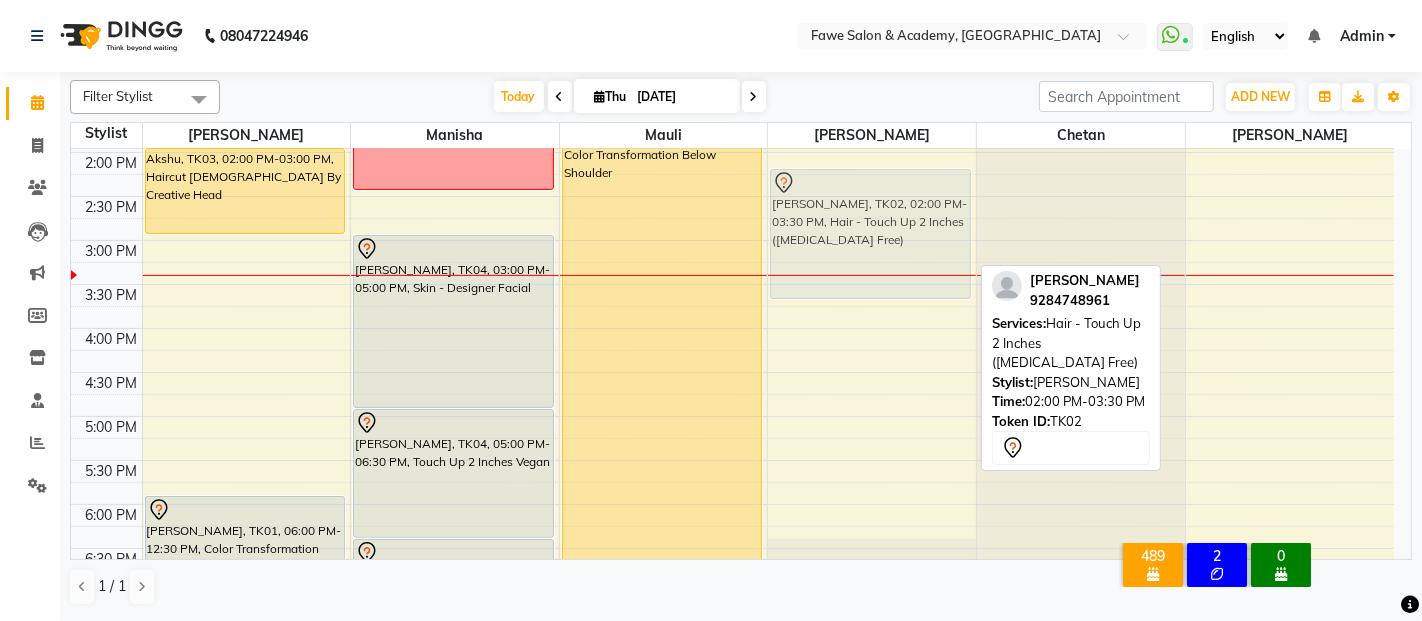 drag, startPoint x: 830, startPoint y: 227, endPoint x: 828, endPoint y: 249, distance: 22.090721 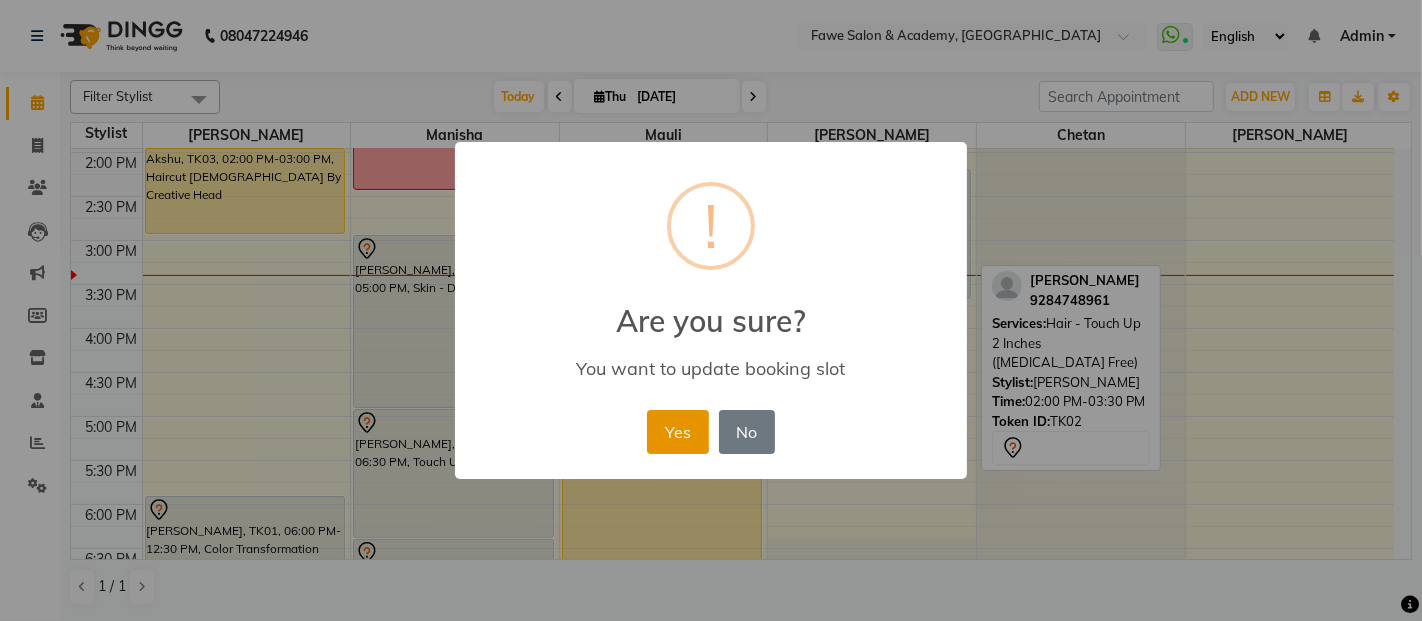 click on "Yes" at bounding box center [677, 432] 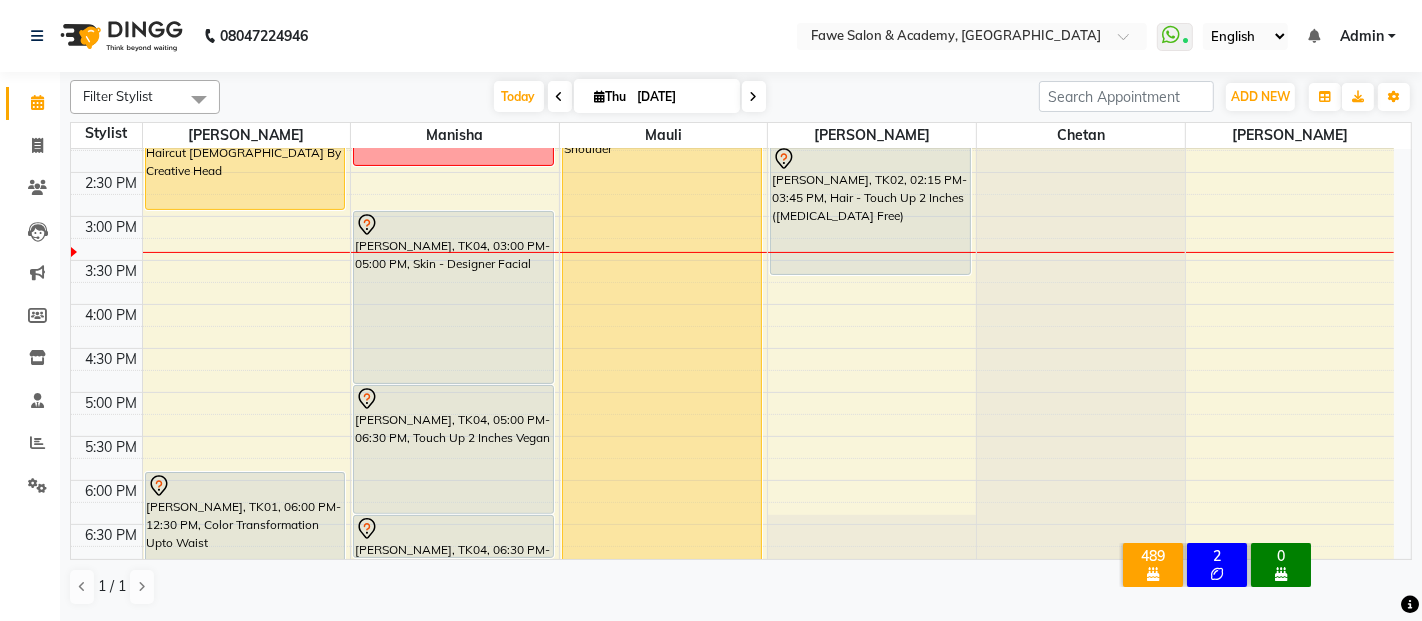 scroll, scrollTop: 480, scrollLeft: 0, axis: vertical 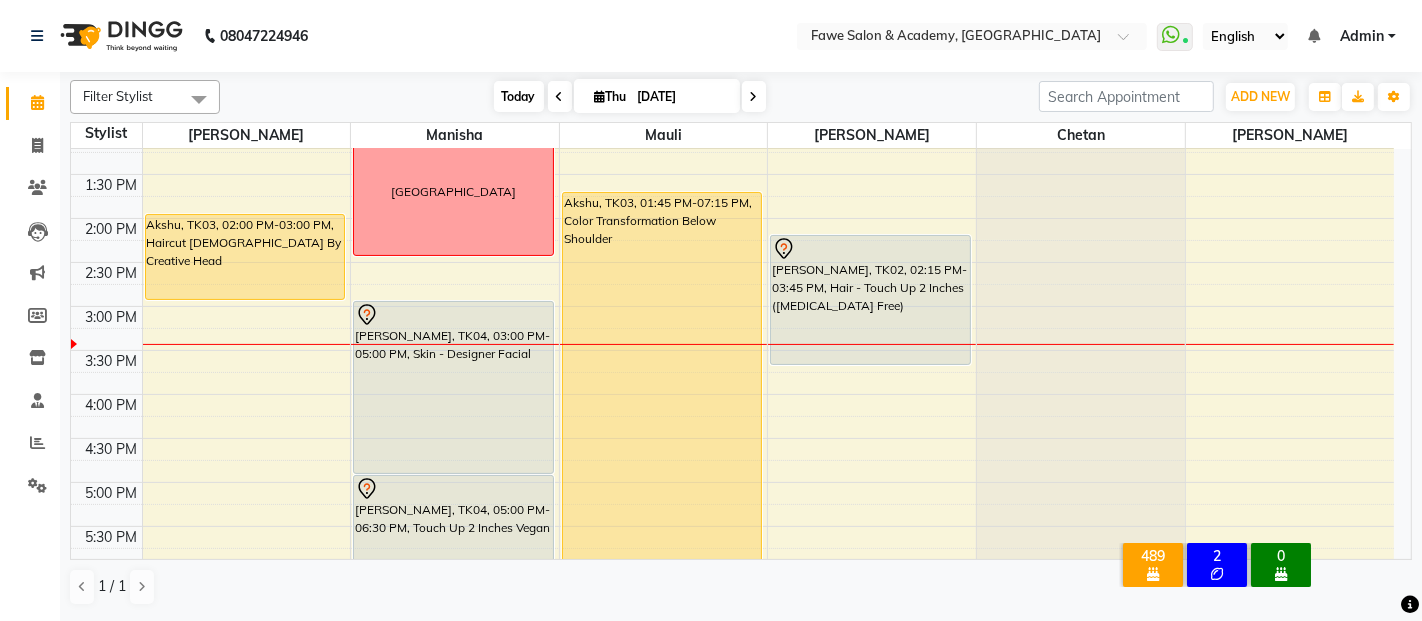 click on "Today" at bounding box center (519, 96) 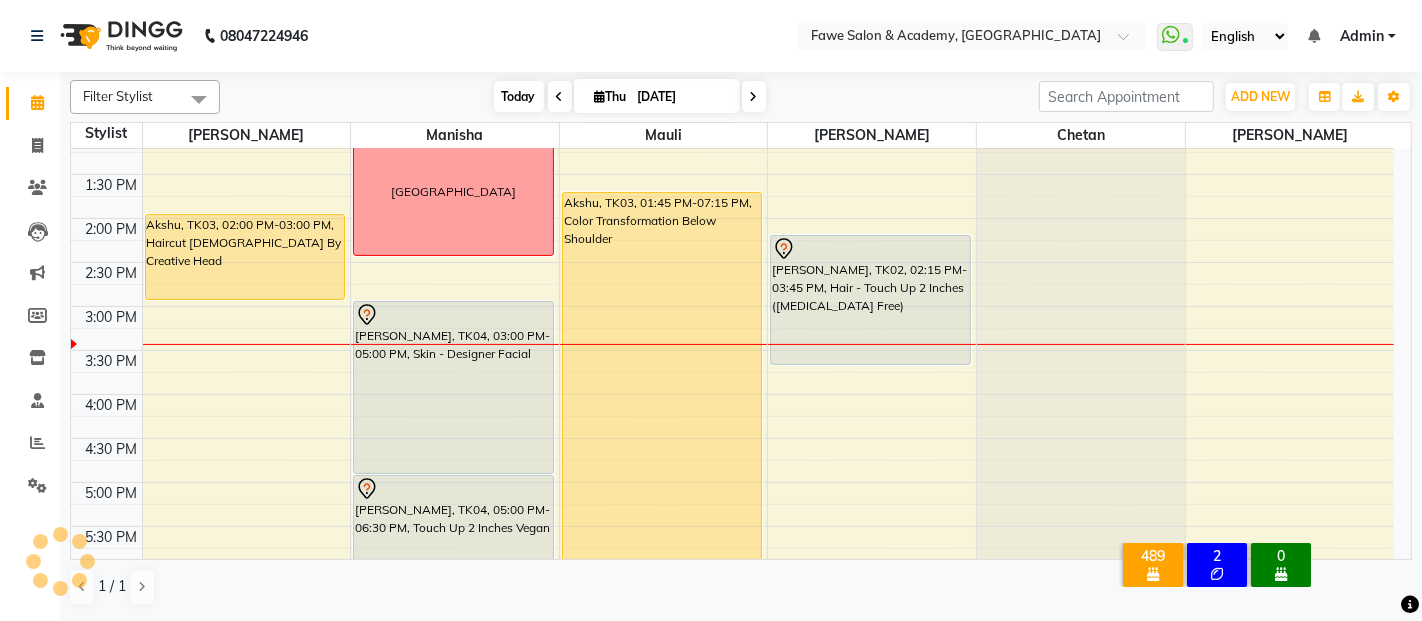 scroll, scrollTop: 522, scrollLeft: 0, axis: vertical 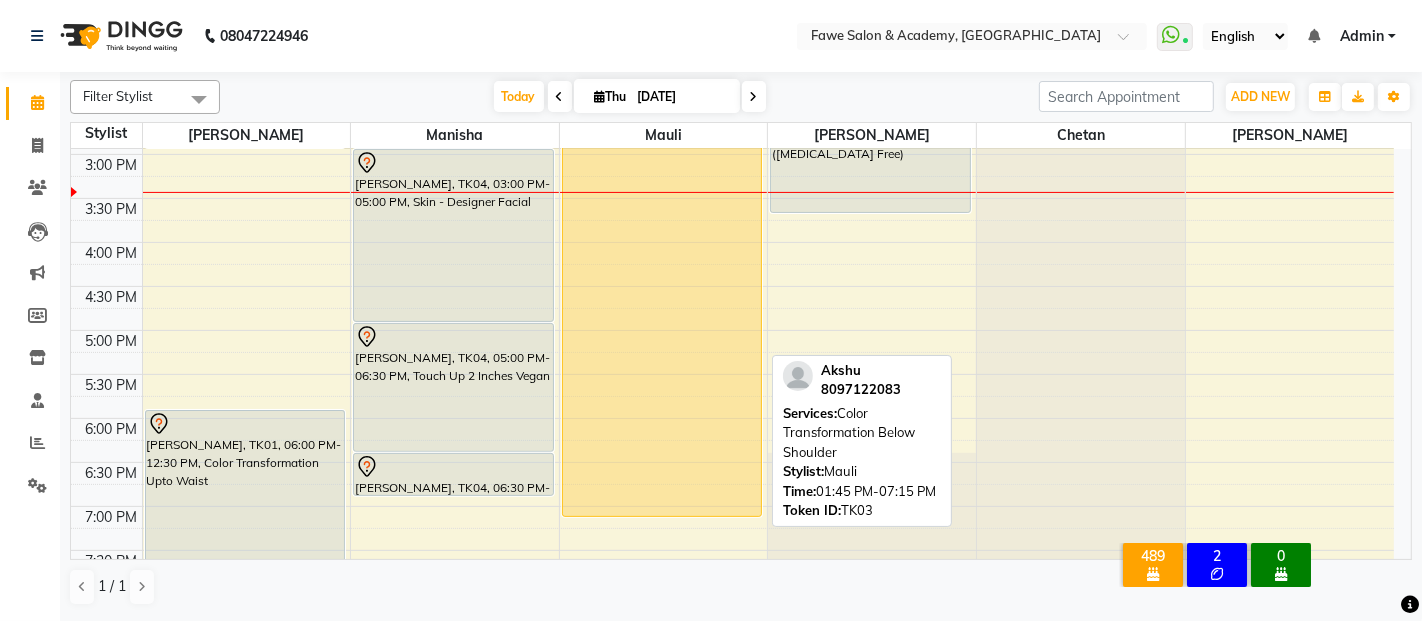 click on "Akshu, TK03, 01:45 PM-07:15 PM, Color Transformation Below Shoulder" at bounding box center (662, 278) 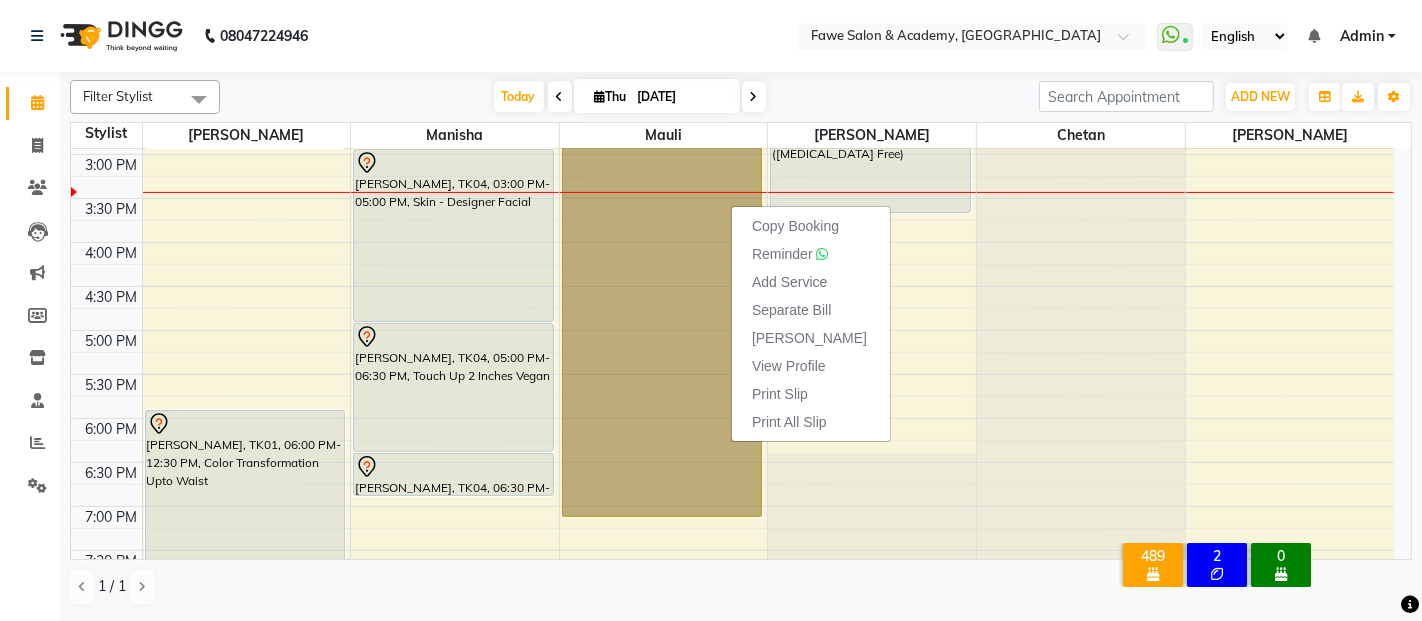 click at bounding box center [1081, -373] 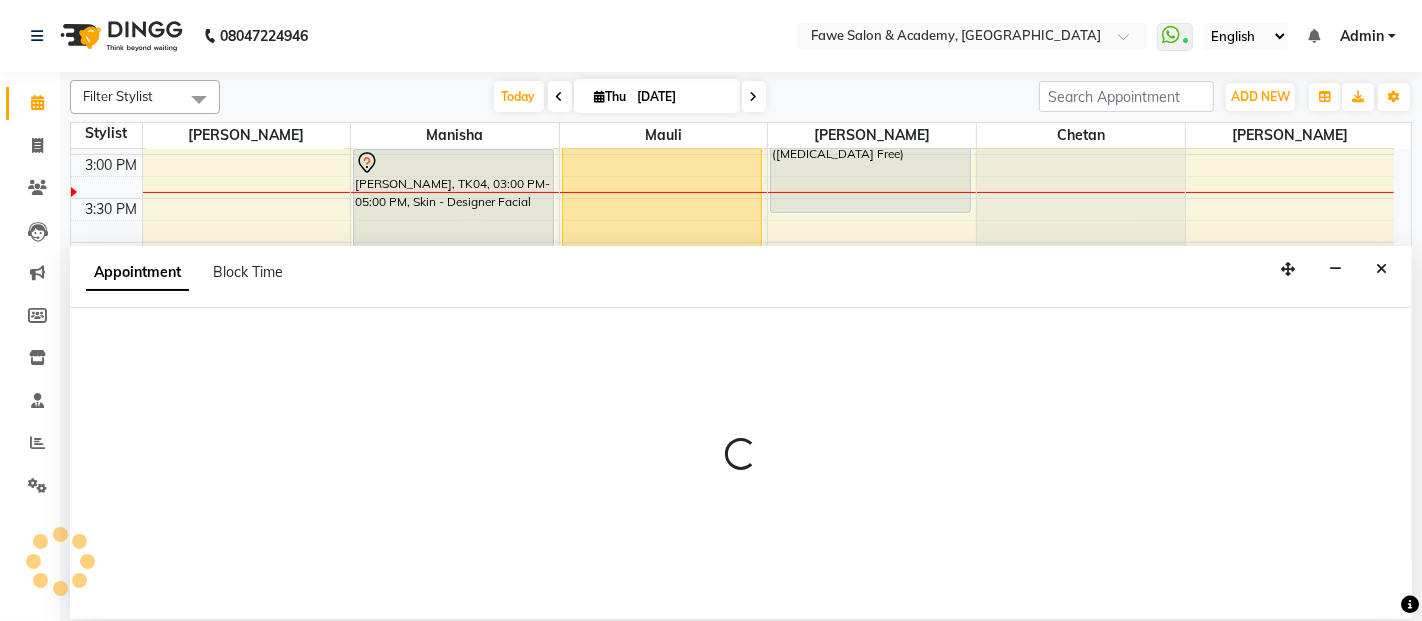 select on "64979" 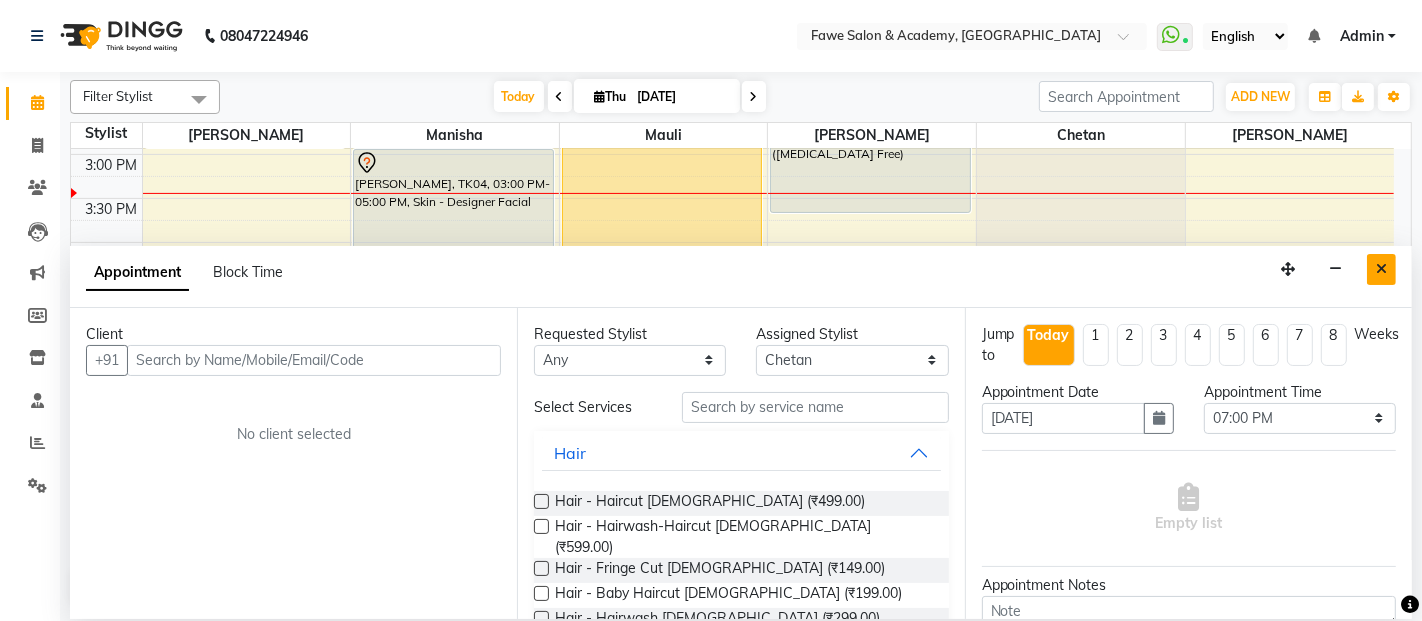 click at bounding box center [1381, 269] 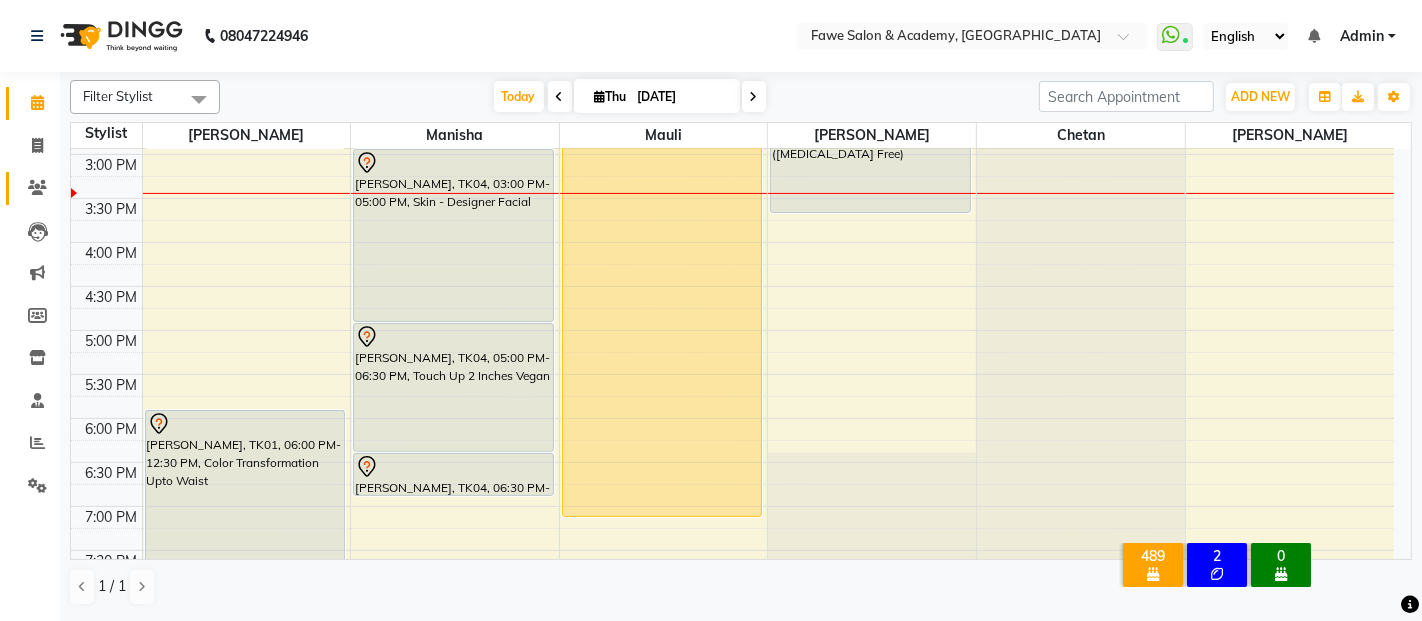 click 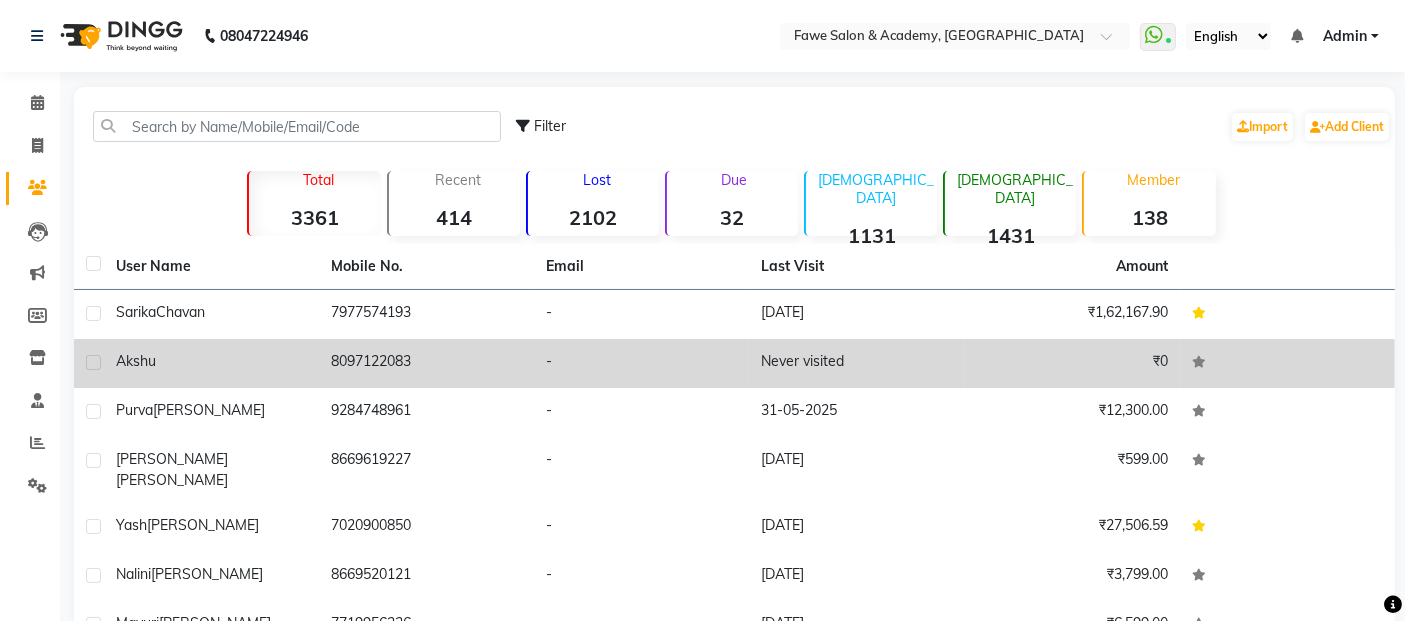click on "Akshu" 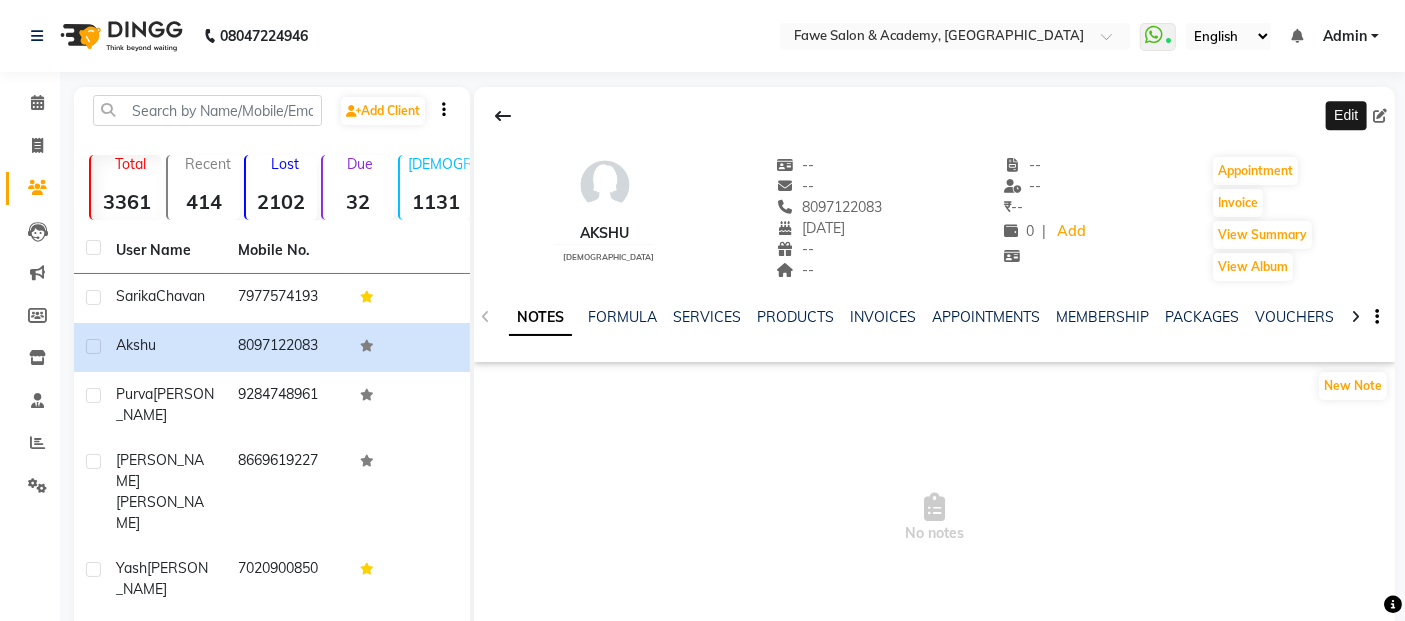 click 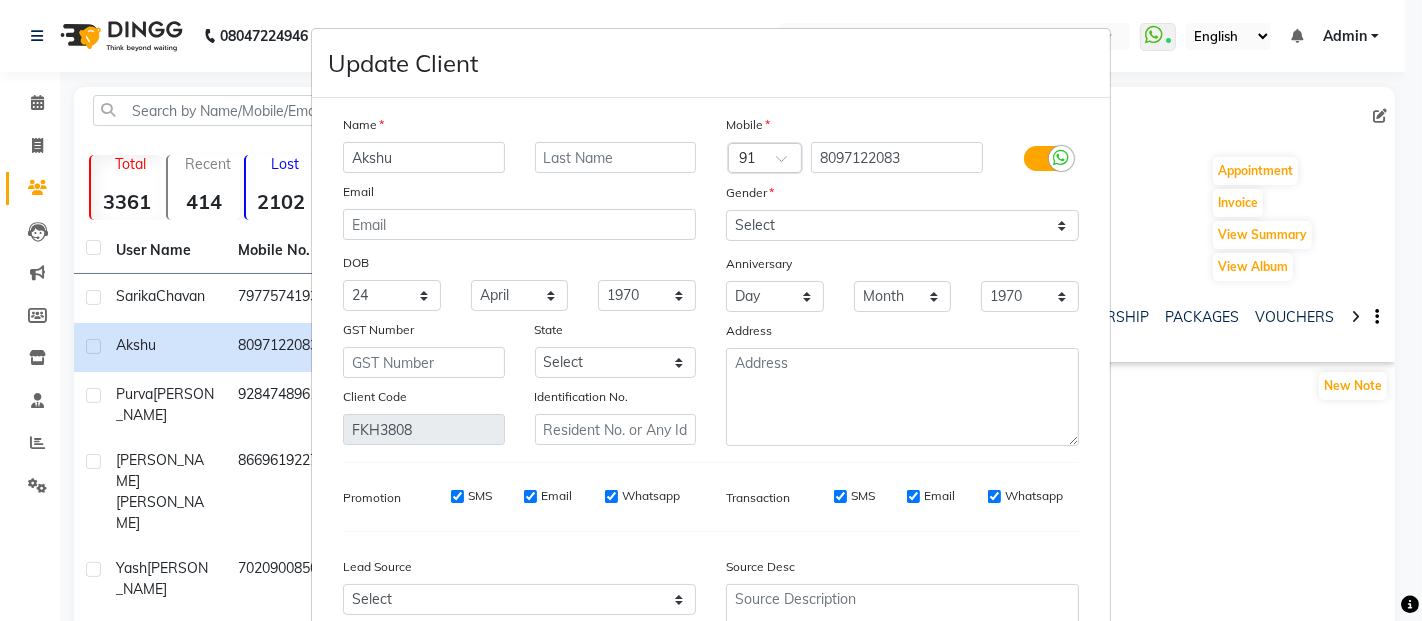 click on "Akshu" at bounding box center [424, 157] 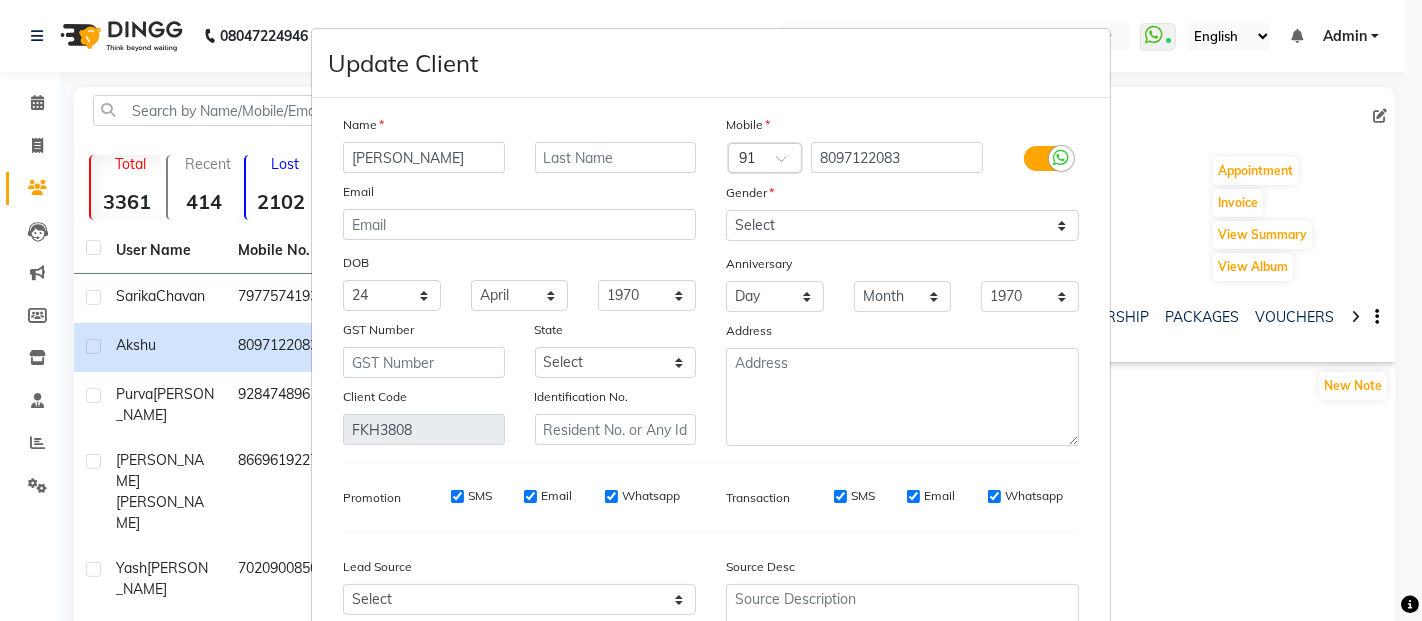 type on "[PERSON_NAME]" 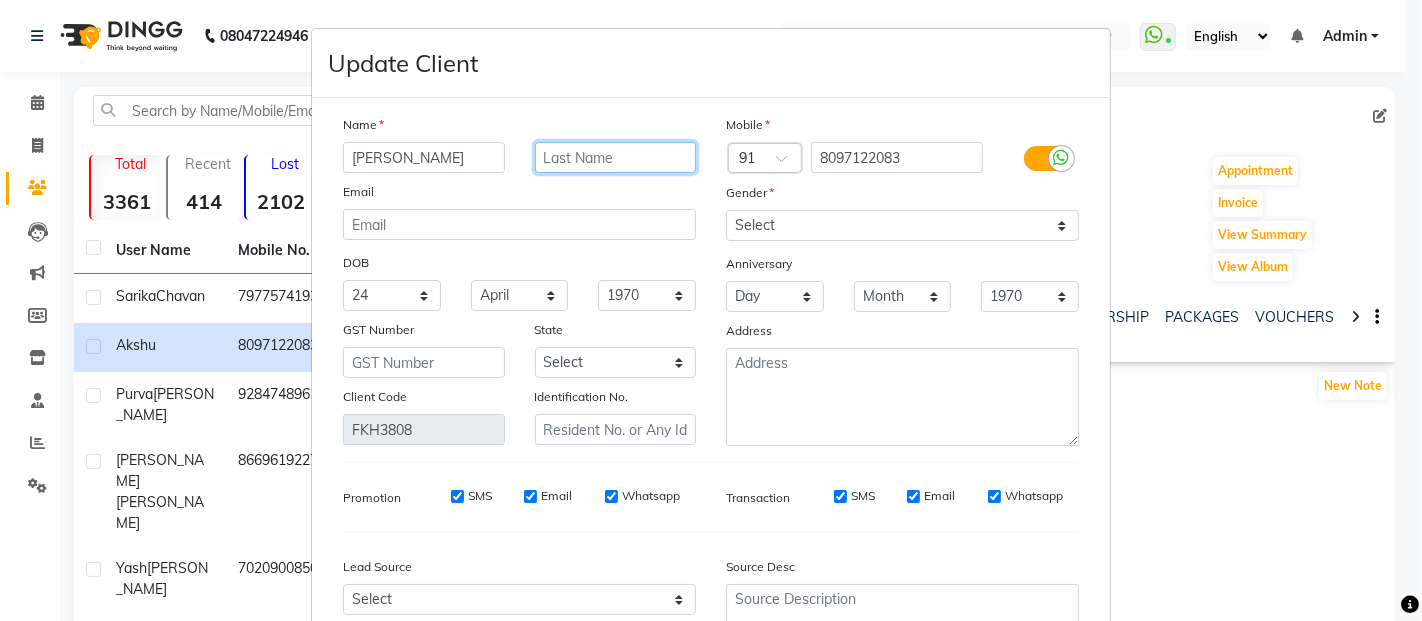 click at bounding box center [616, 157] 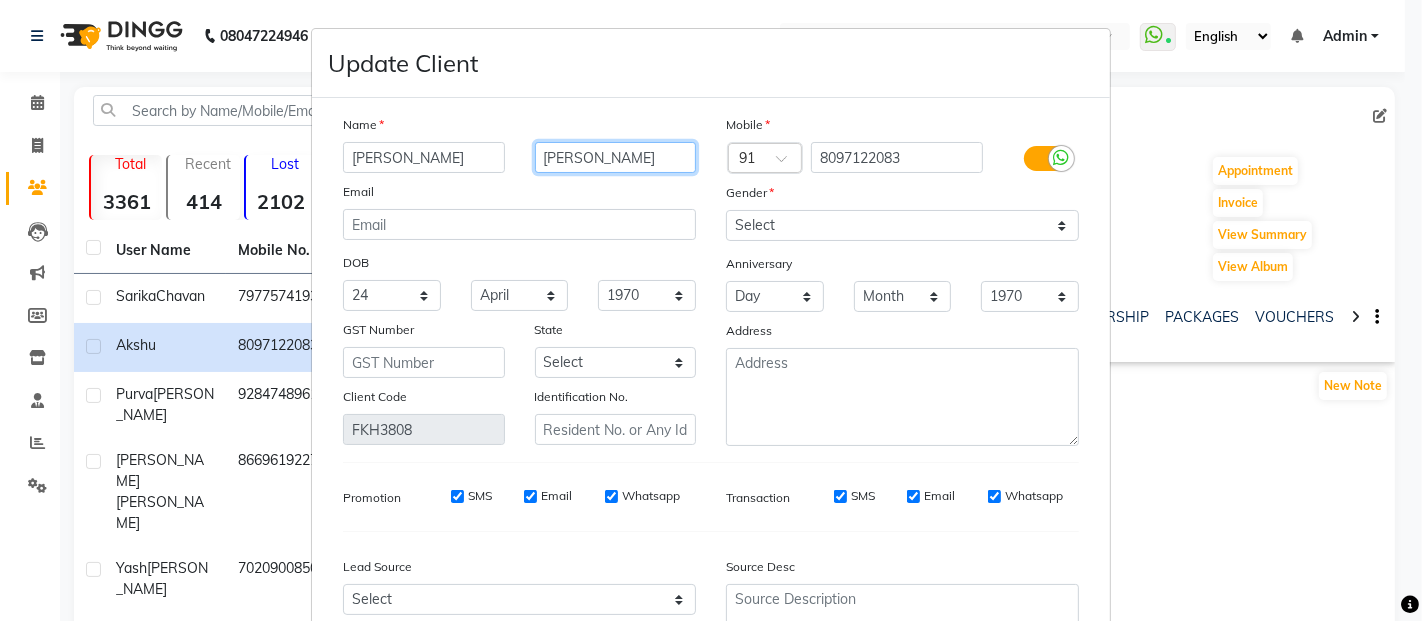type on "[PERSON_NAME]" 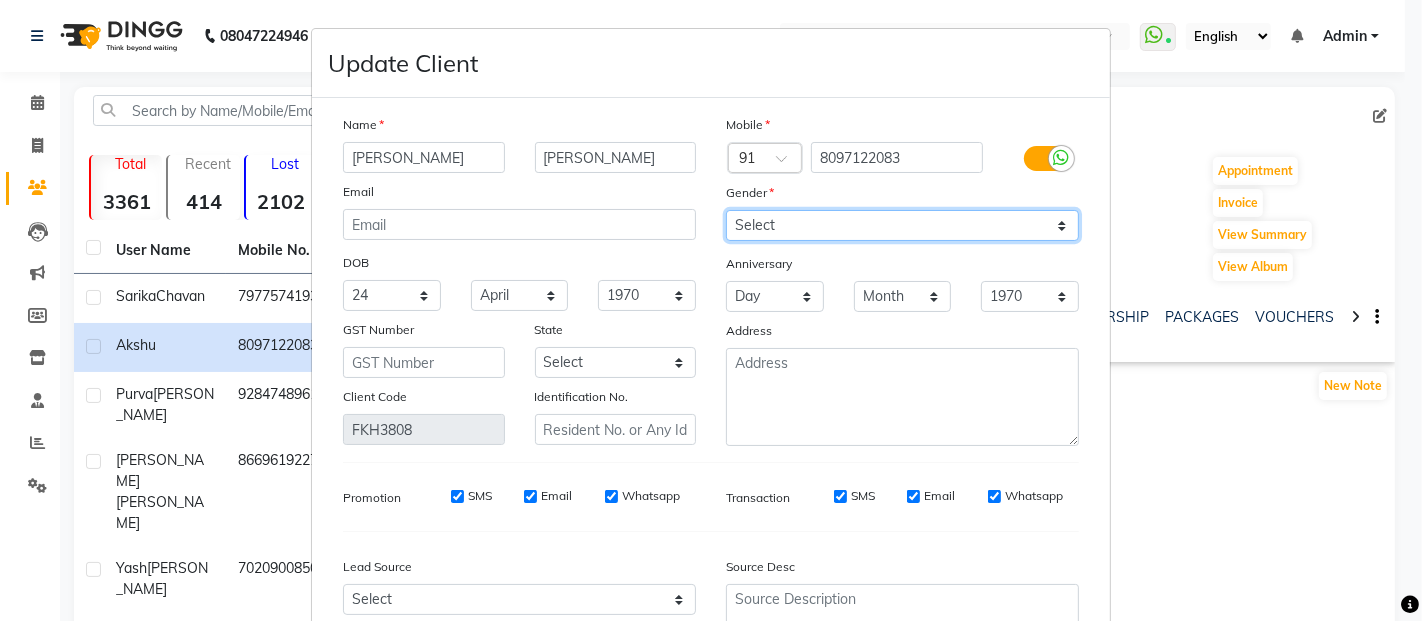 click on "Select [DEMOGRAPHIC_DATA] [DEMOGRAPHIC_DATA] Other Prefer Not To Say" at bounding box center (902, 225) 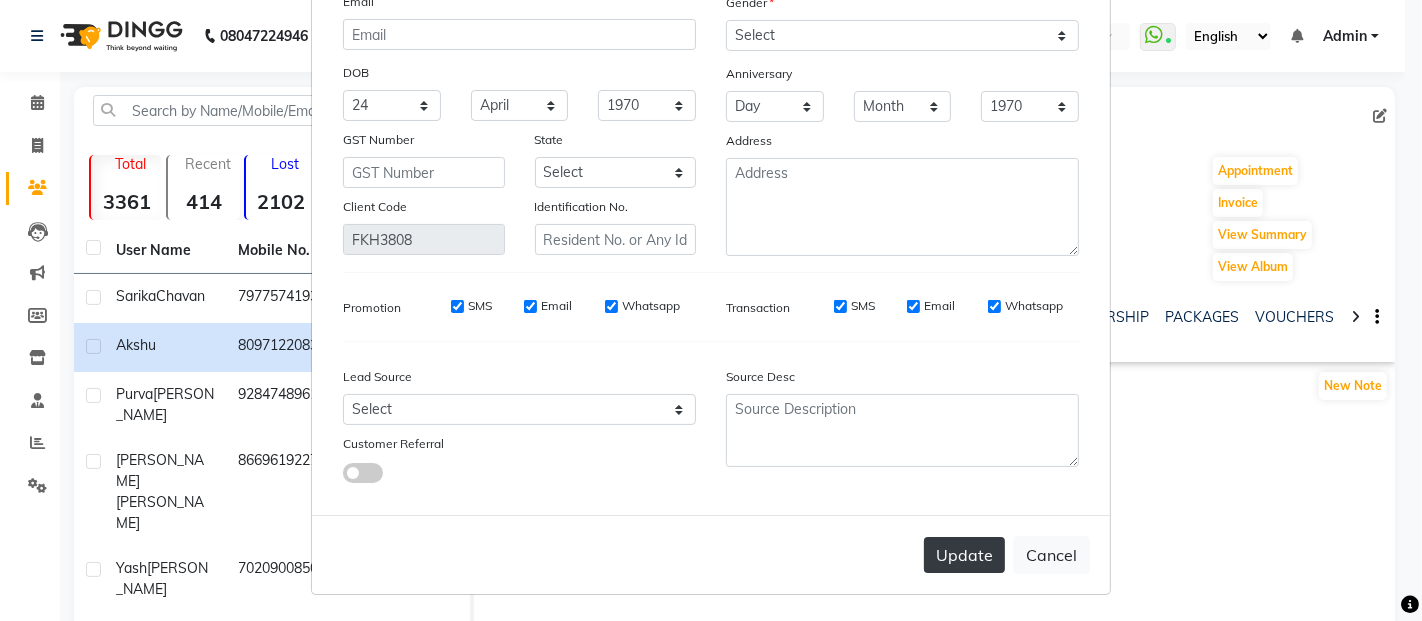 click on "Update" at bounding box center [964, 555] 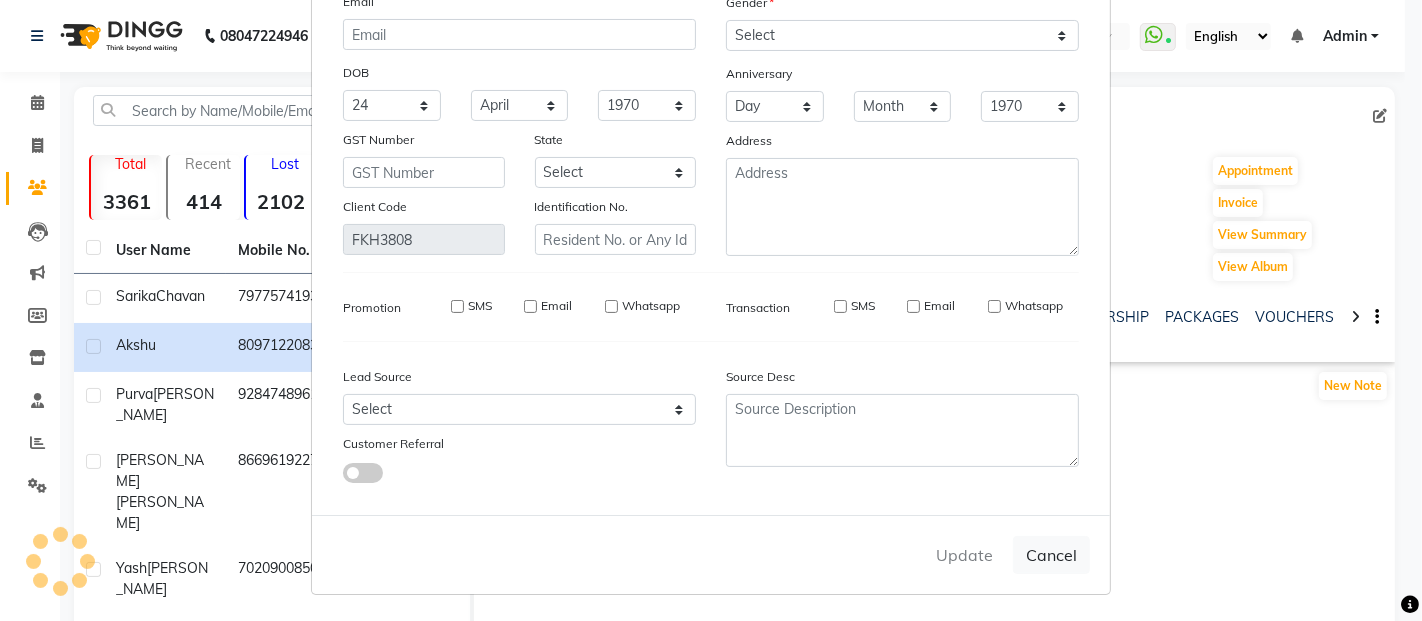 type 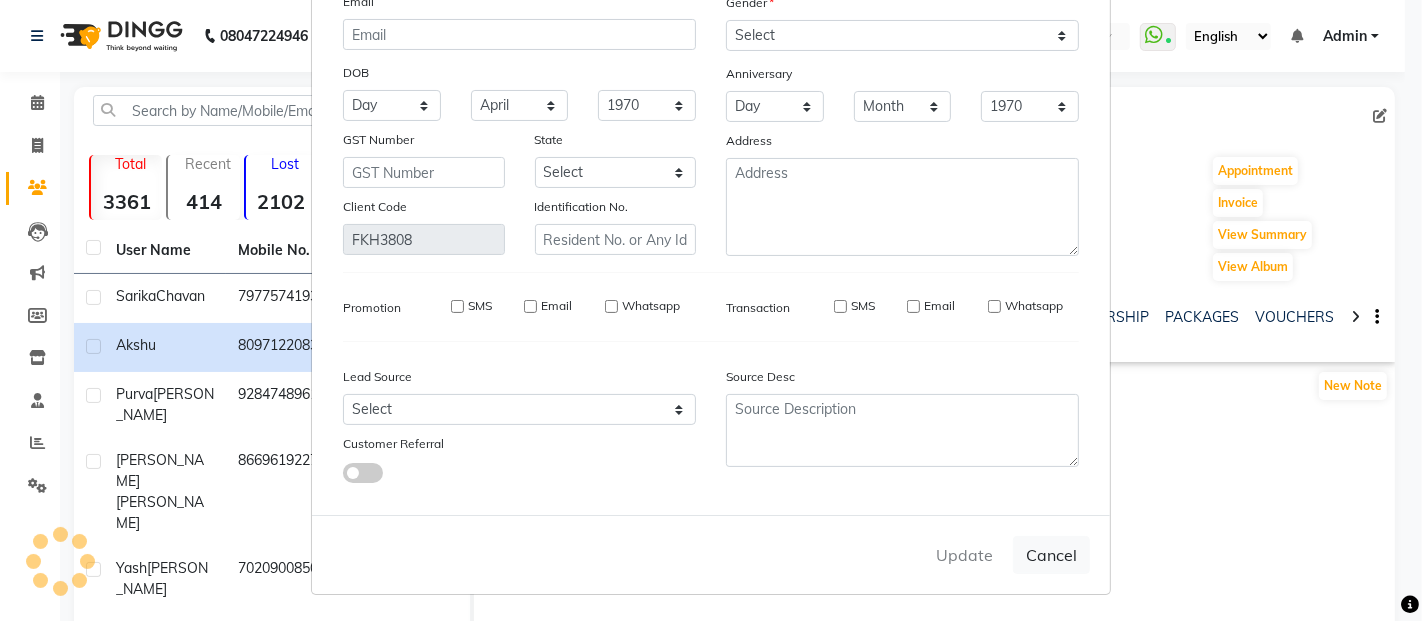 select 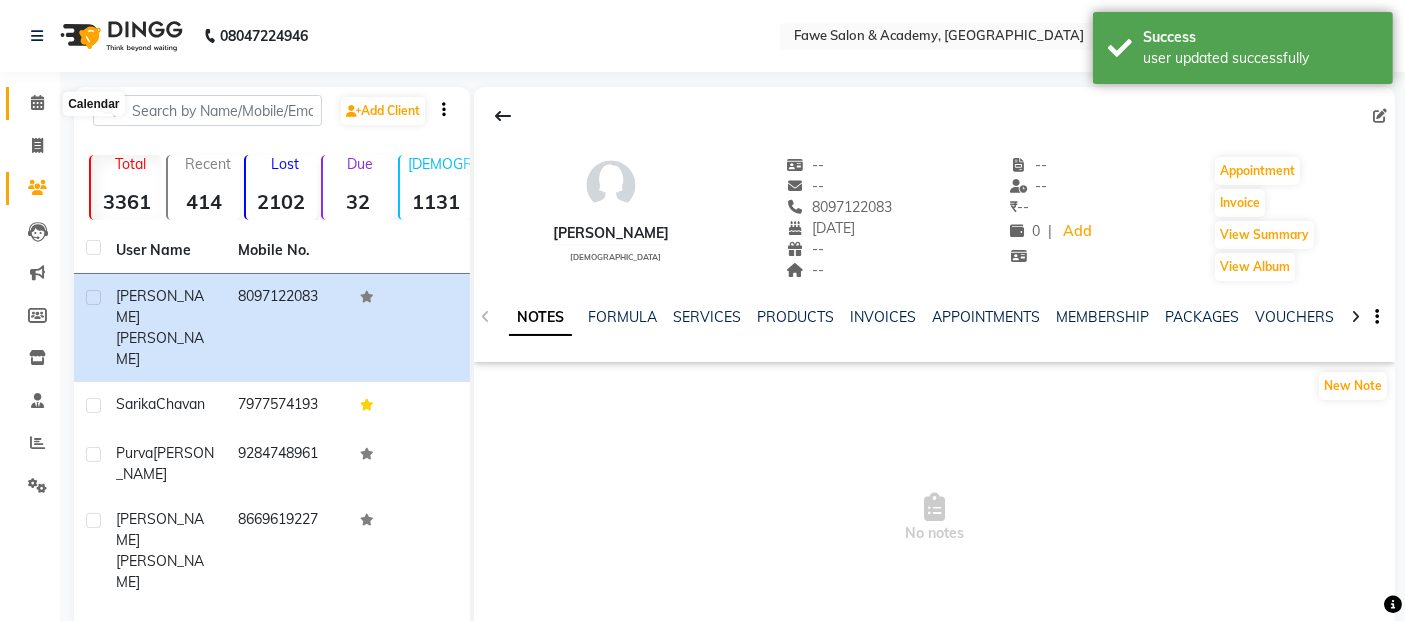 click 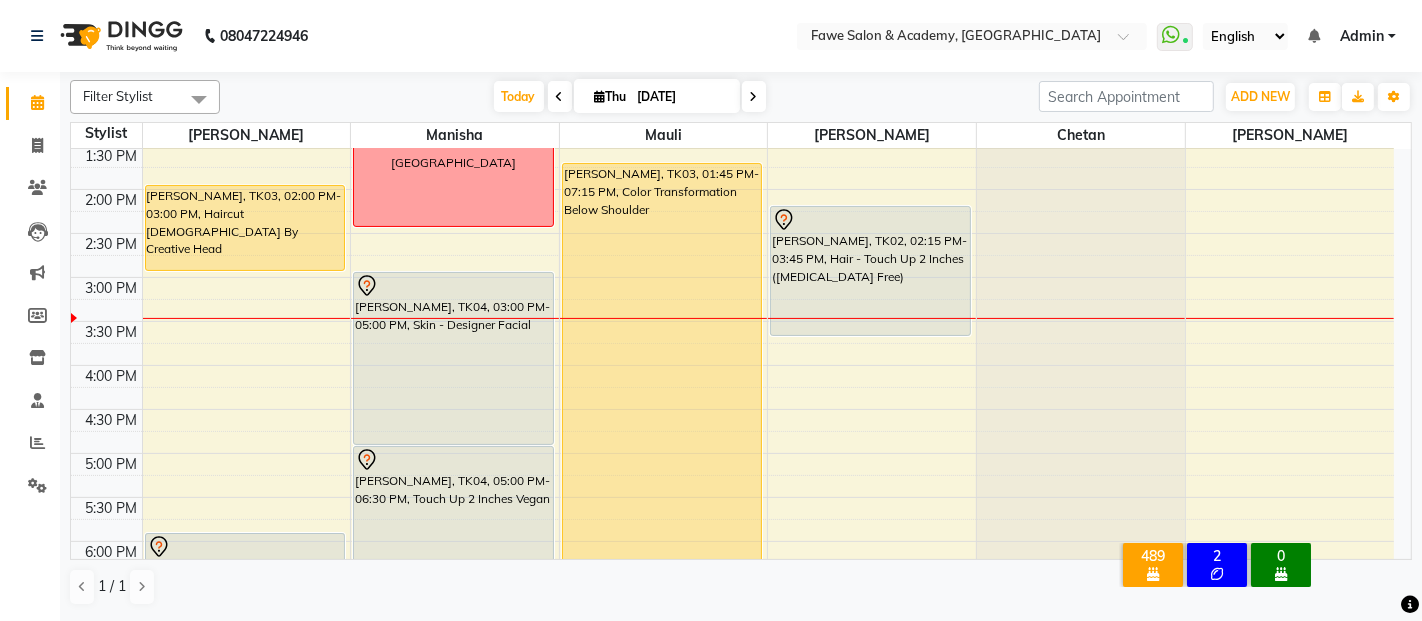 scroll, scrollTop: 177, scrollLeft: 0, axis: vertical 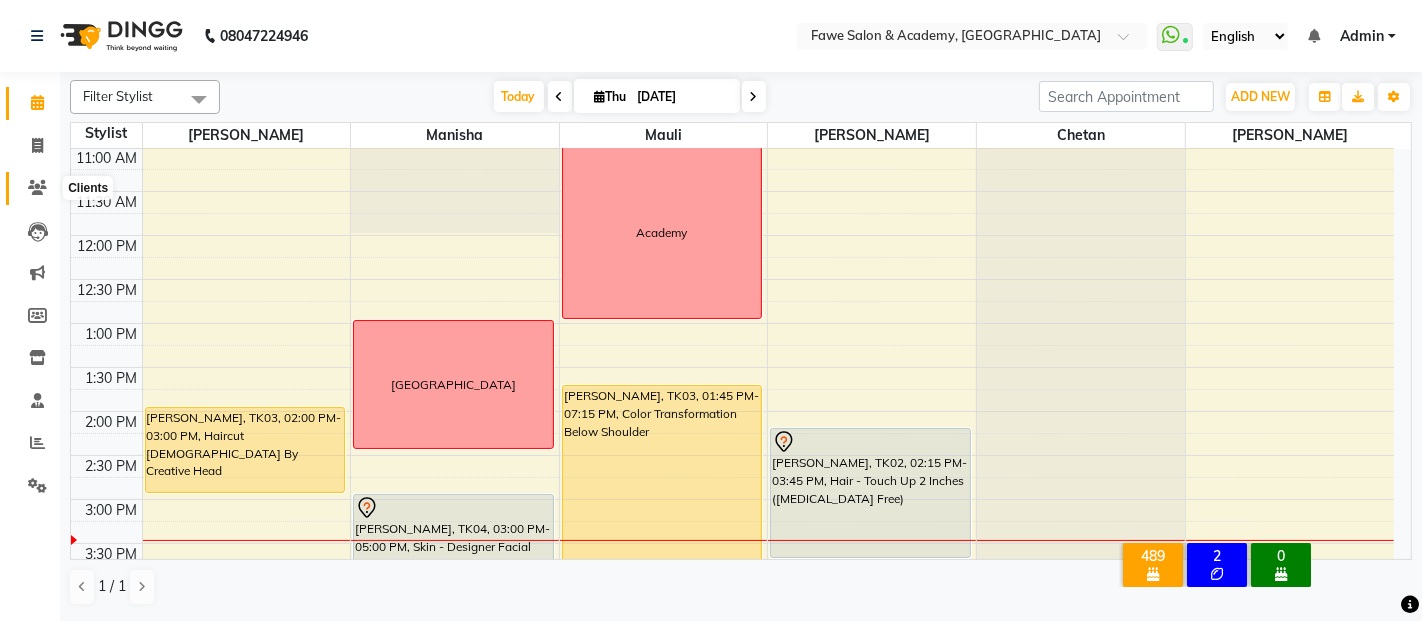 click 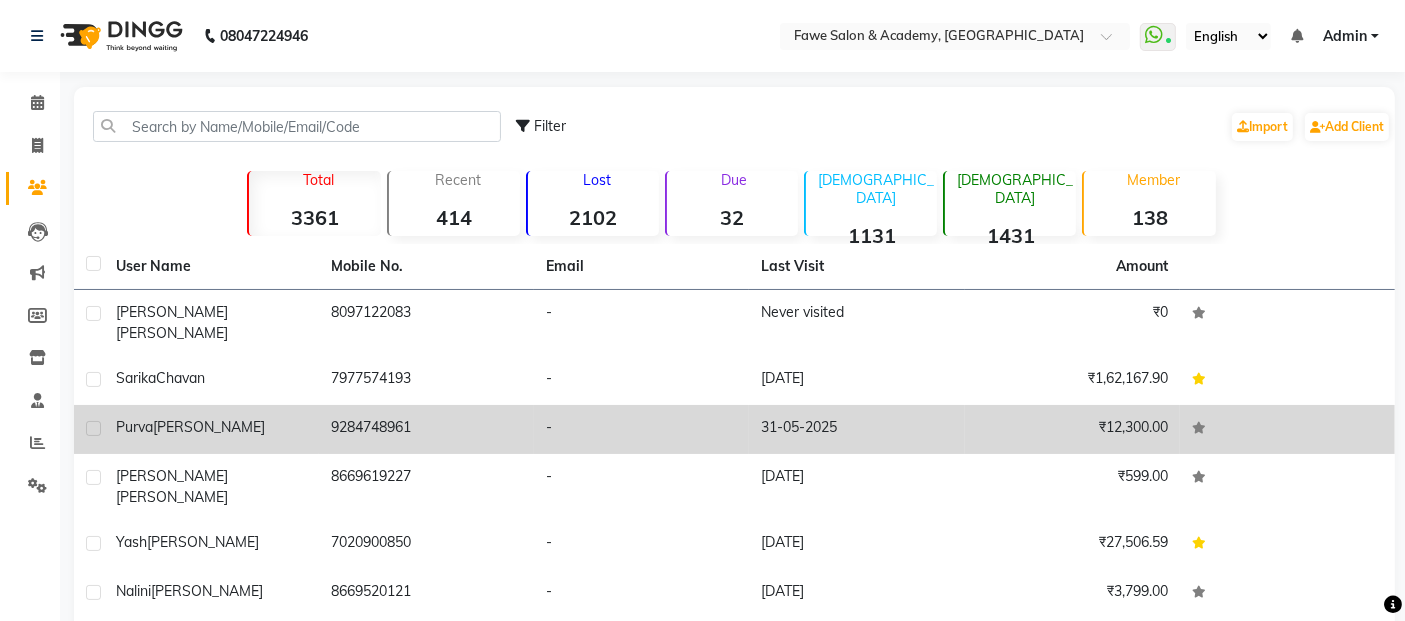 click on "[PERSON_NAME]" 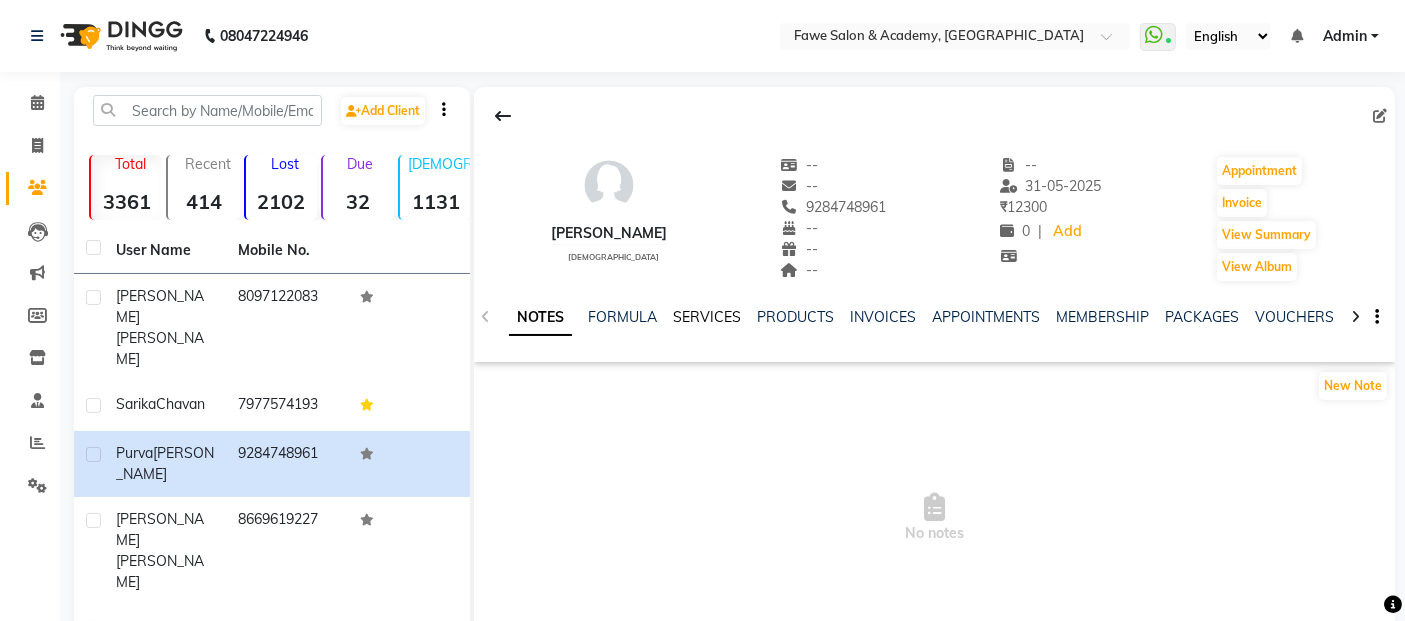 click on "SERVICES" 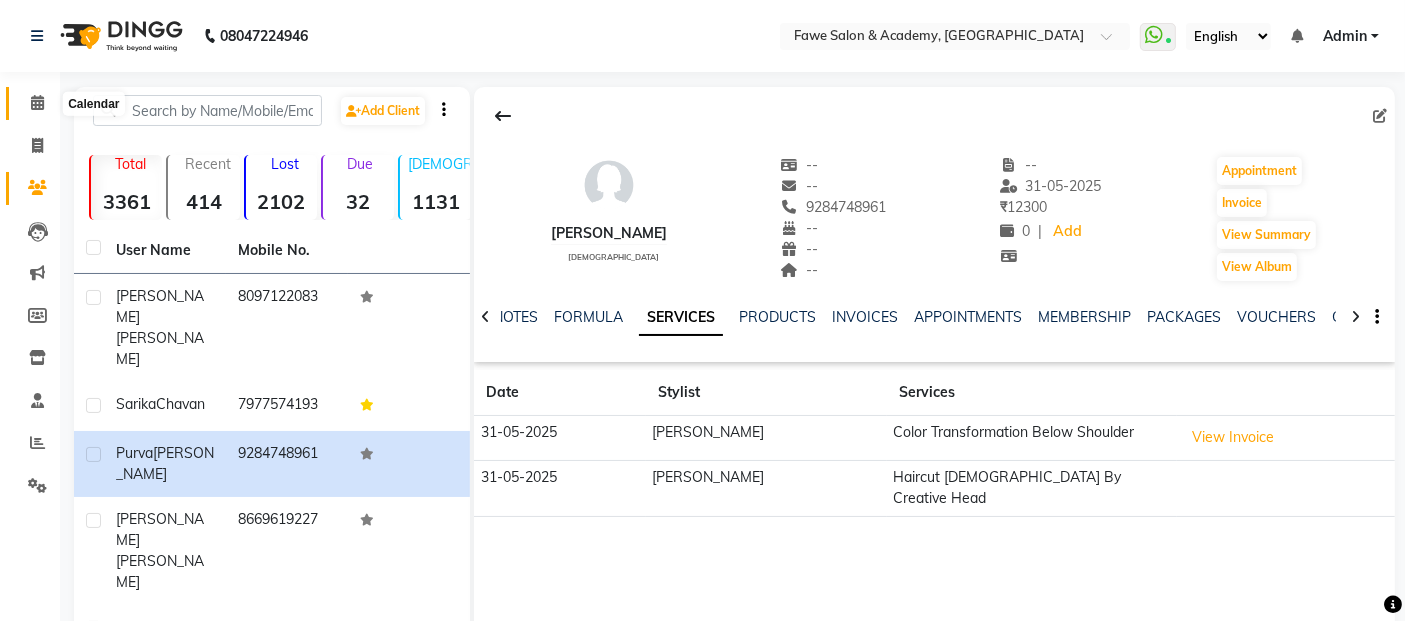 click 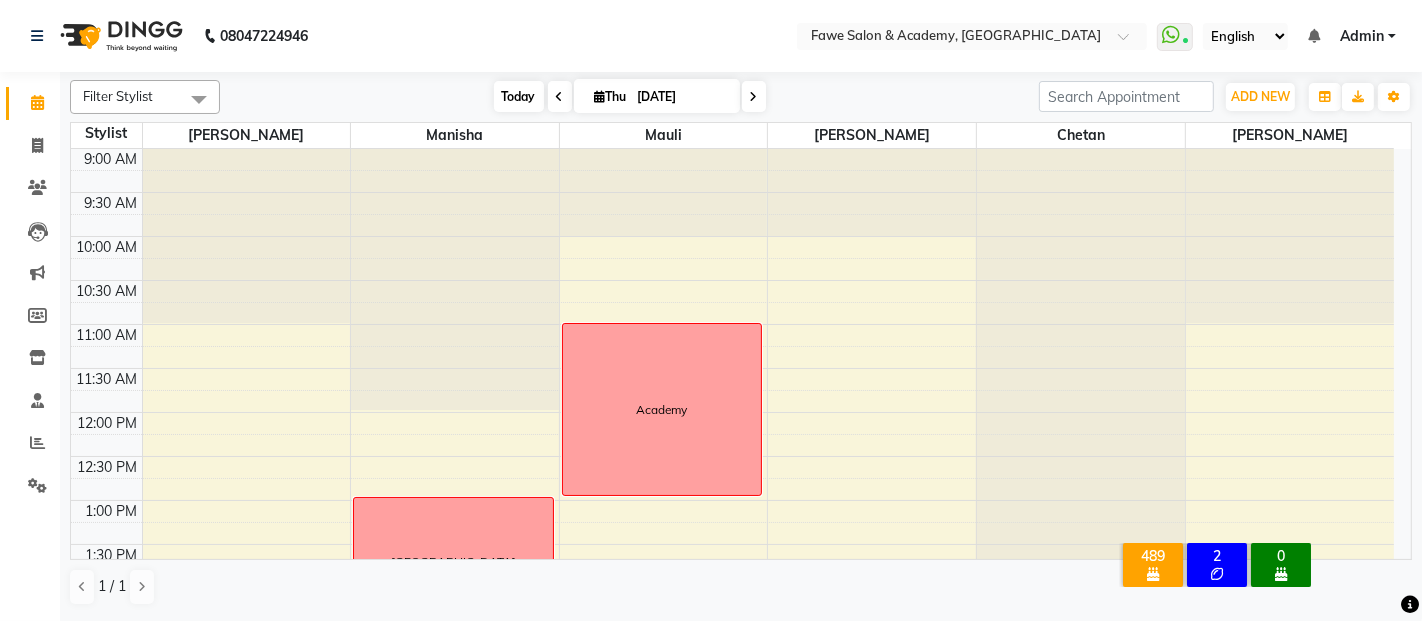 click on "Today" at bounding box center (519, 96) 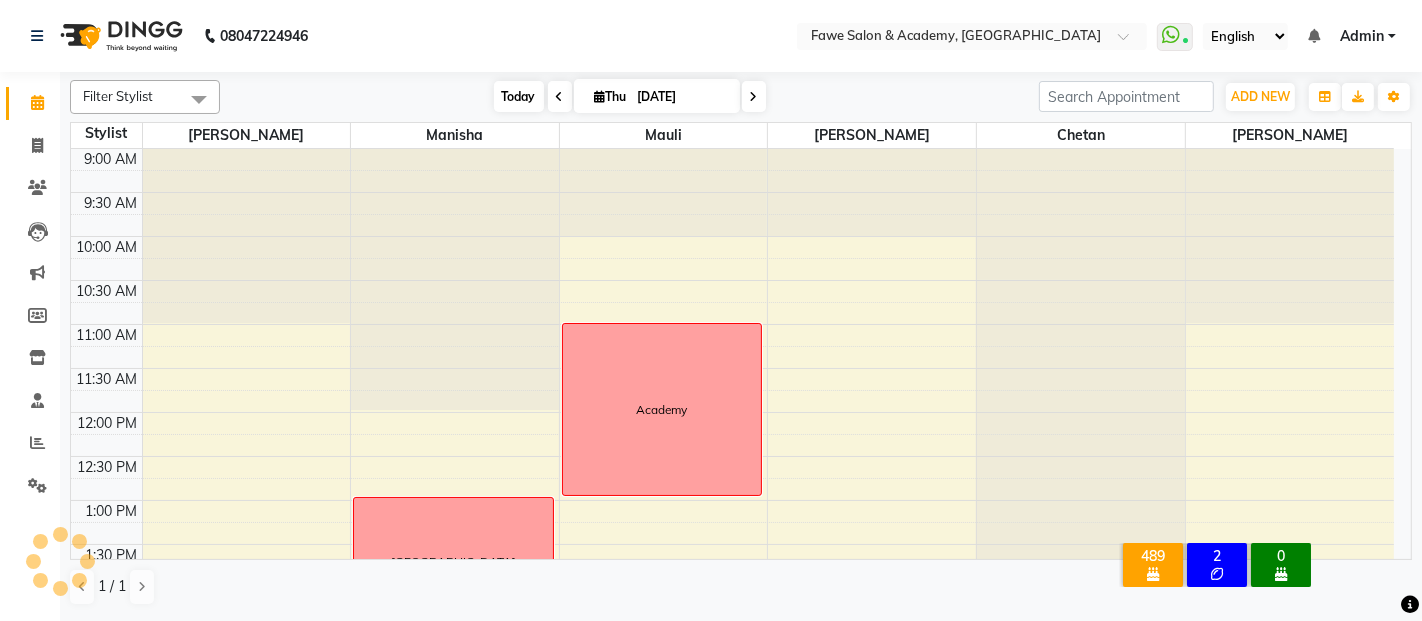 scroll, scrollTop: 522, scrollLeft: 0, axis: vertical 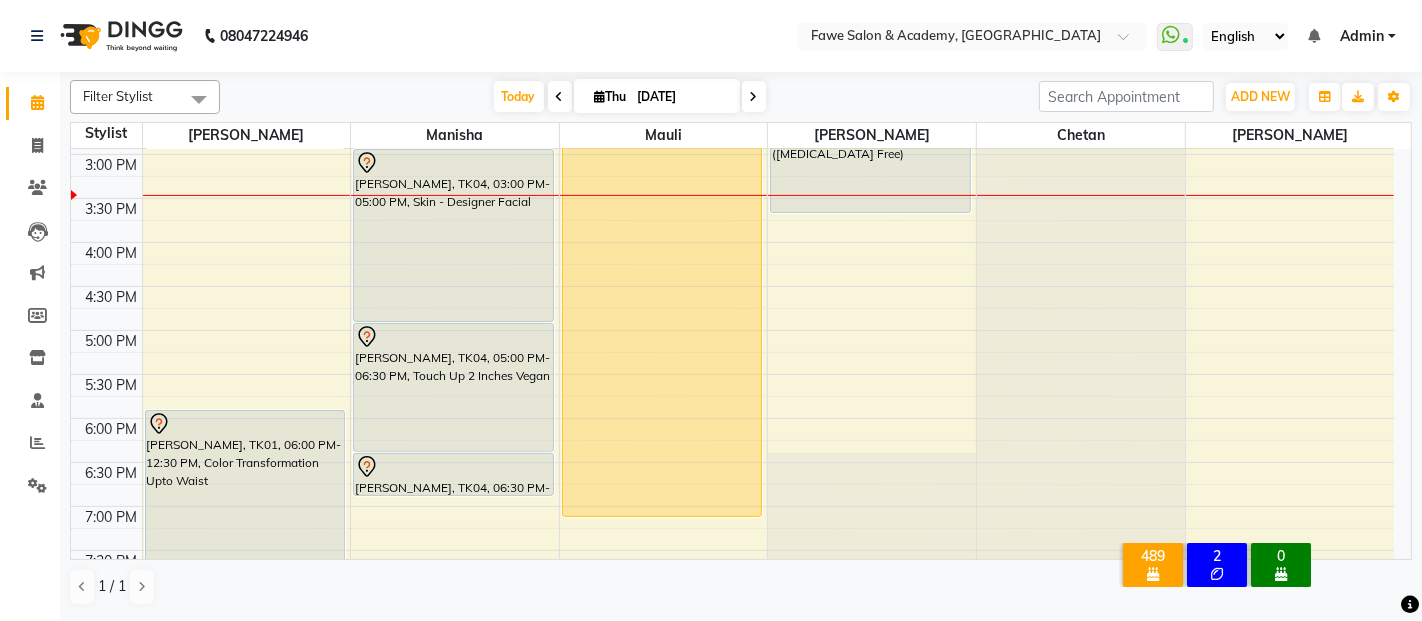 click at bounding box center (754, 96) 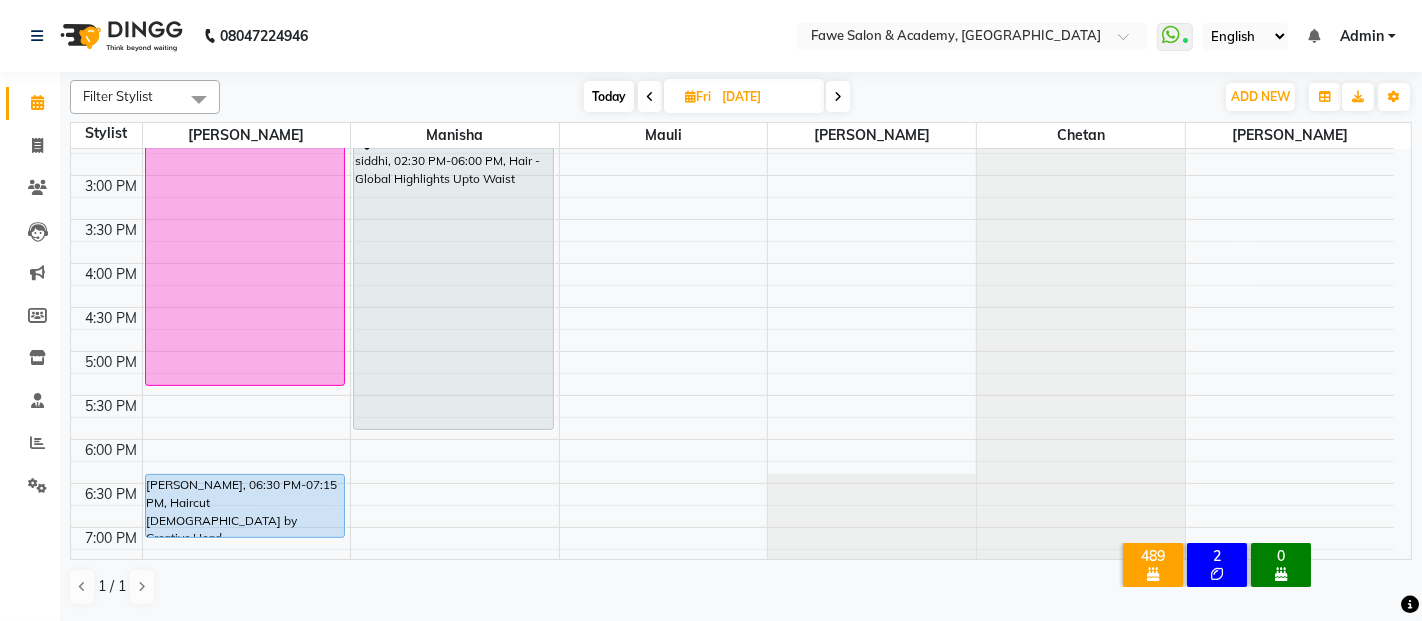 scroll, scrollTop: 473, scrollLeft: 0, axis: vertical 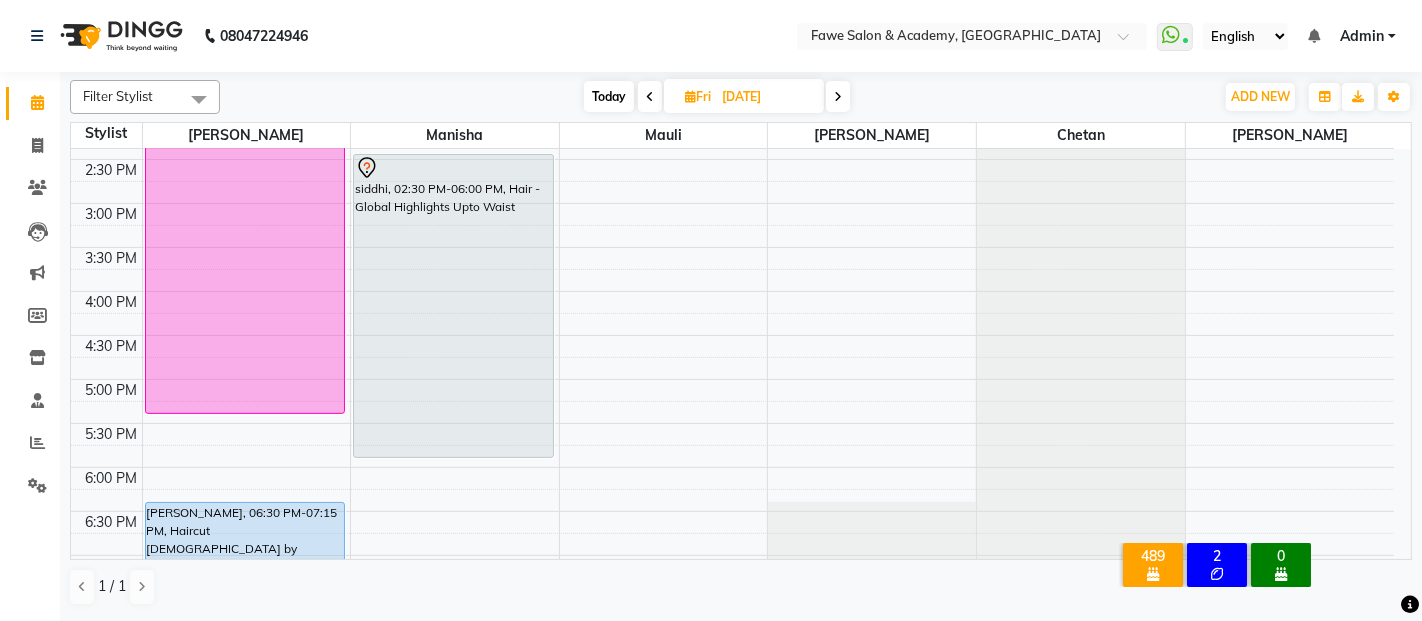 click on "Today" at bounding box center [609, 96] 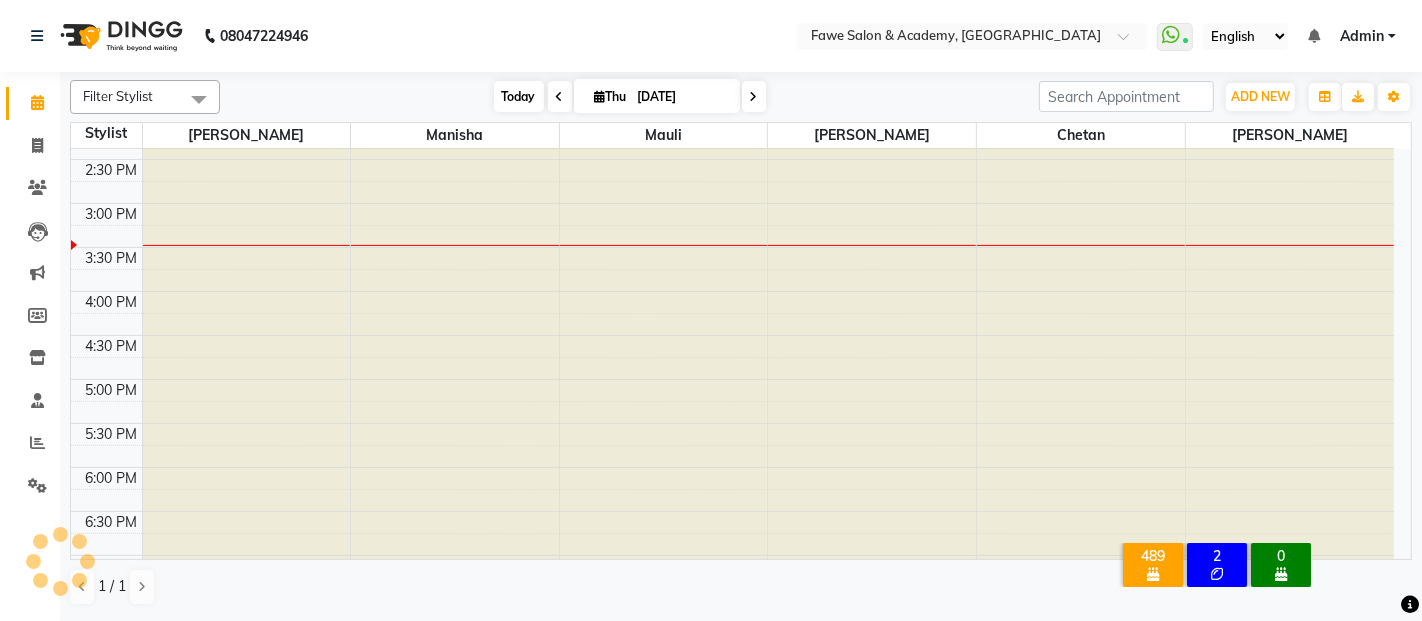 scroll, scrollTop: 522, scrollLeft: 0, axis: vertical 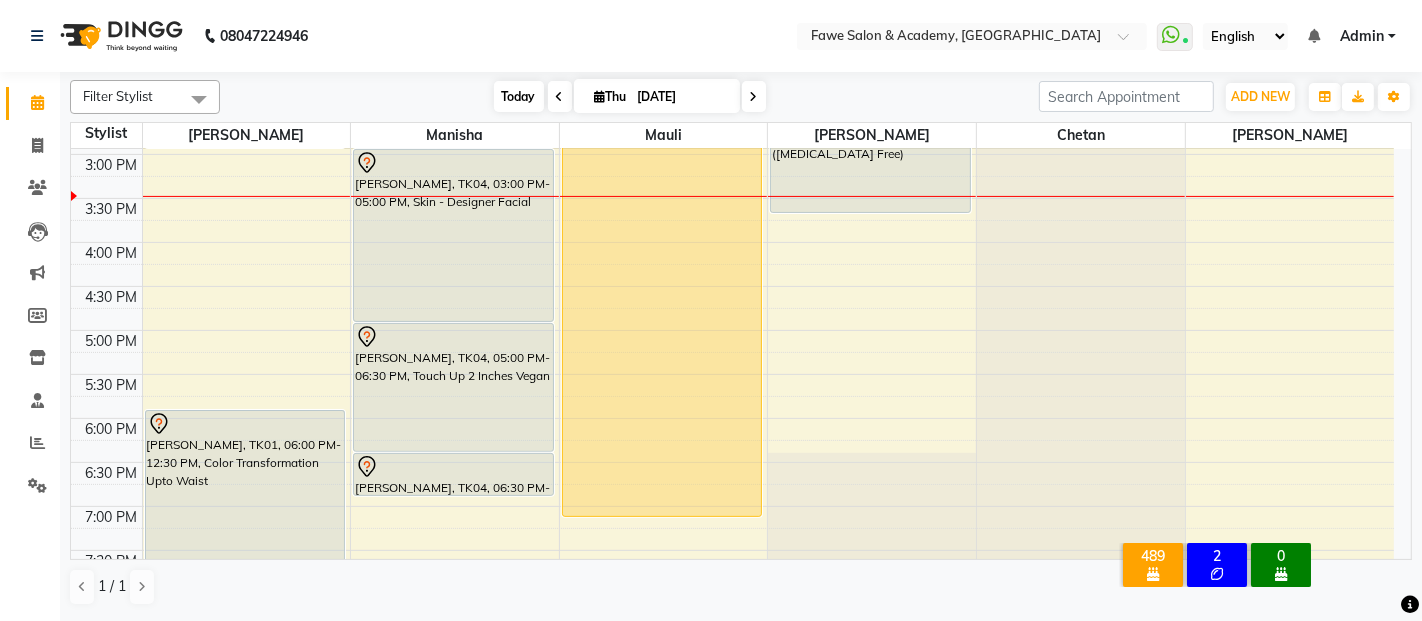 click on "Today" at bounding box center [519, 96] 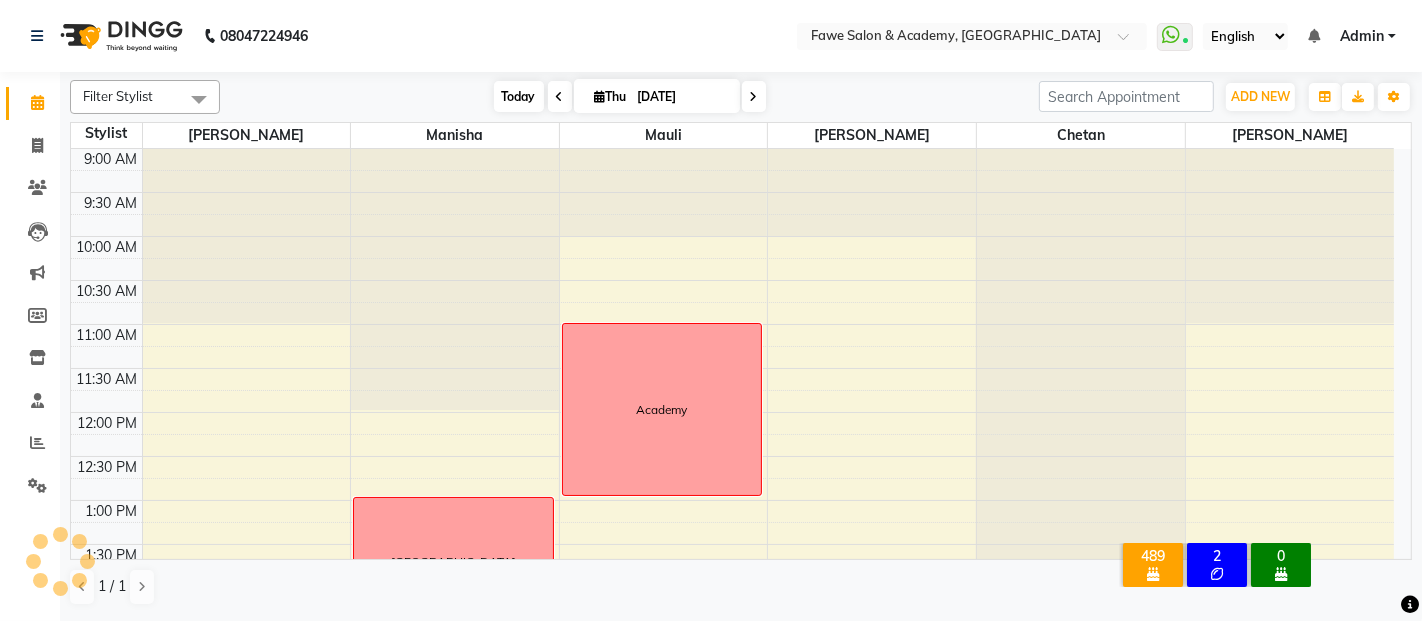 scroll, scrollTop: 522, scrollLeft: 0, axis: vertical 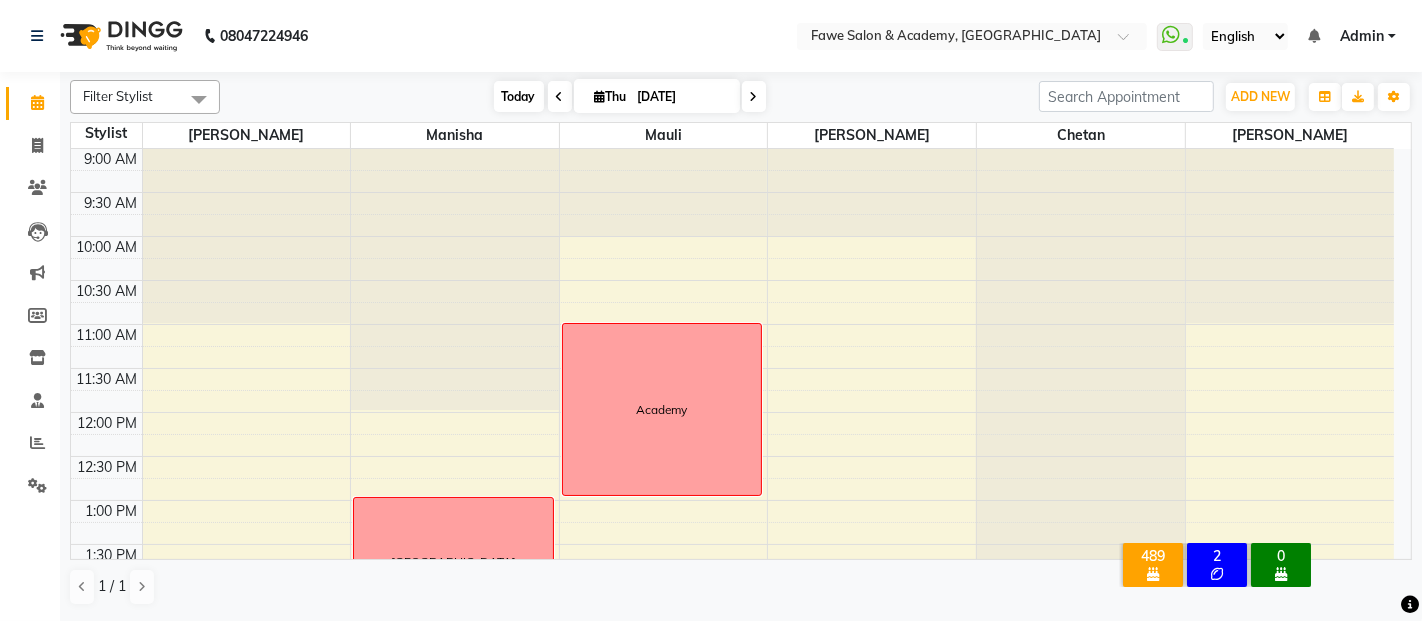 click on "Today" at bounding box center (519, 96) 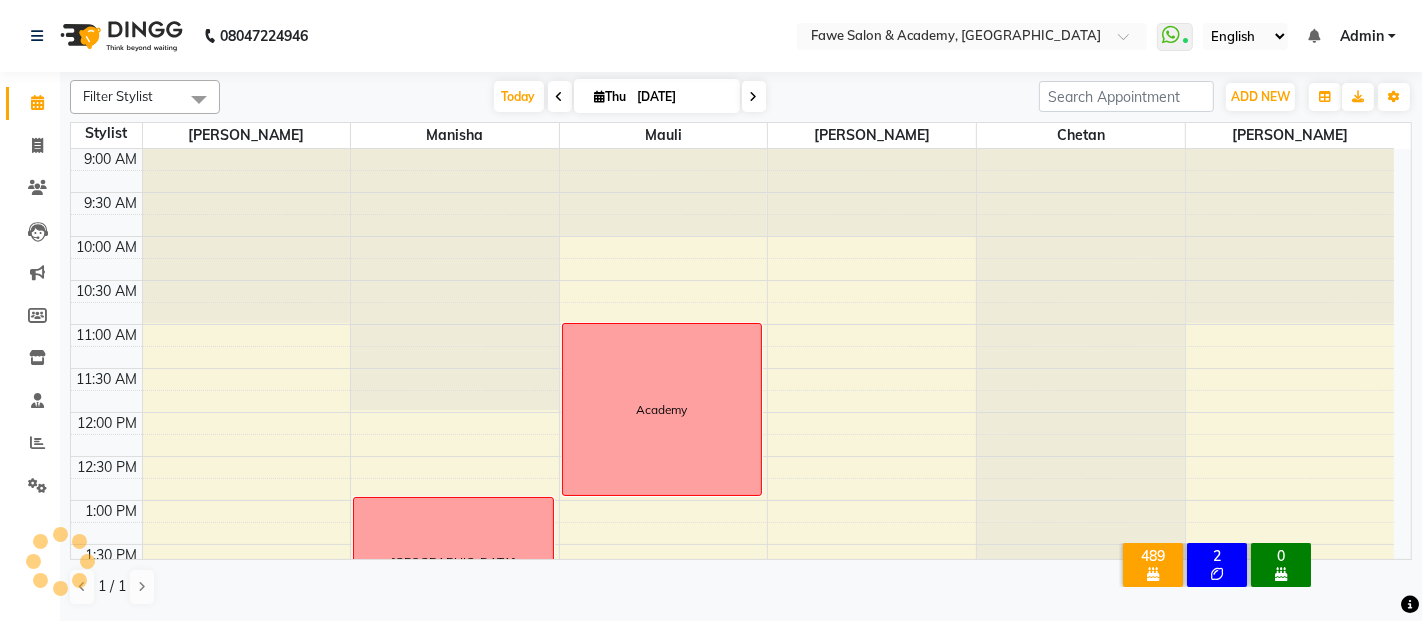 scroll, scrollTop: 522, scrollLeft: 0, axis: vertical 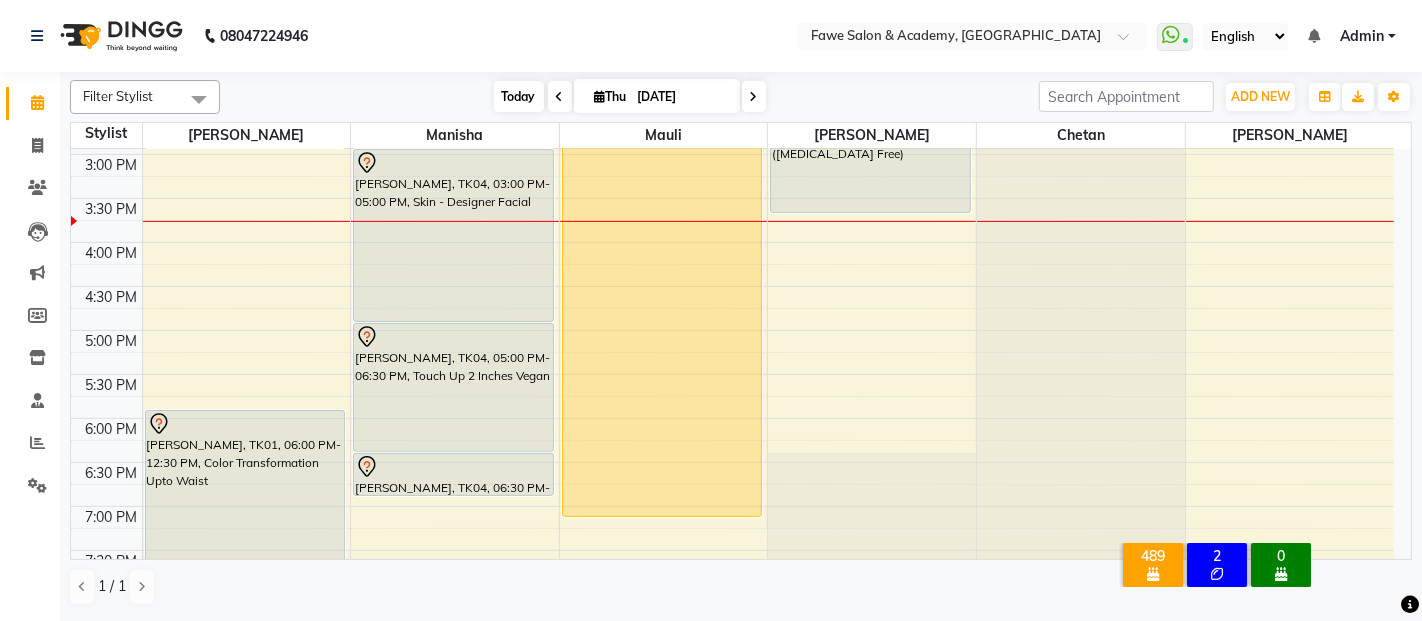 click on "Today" at bounding box center [519, 96] 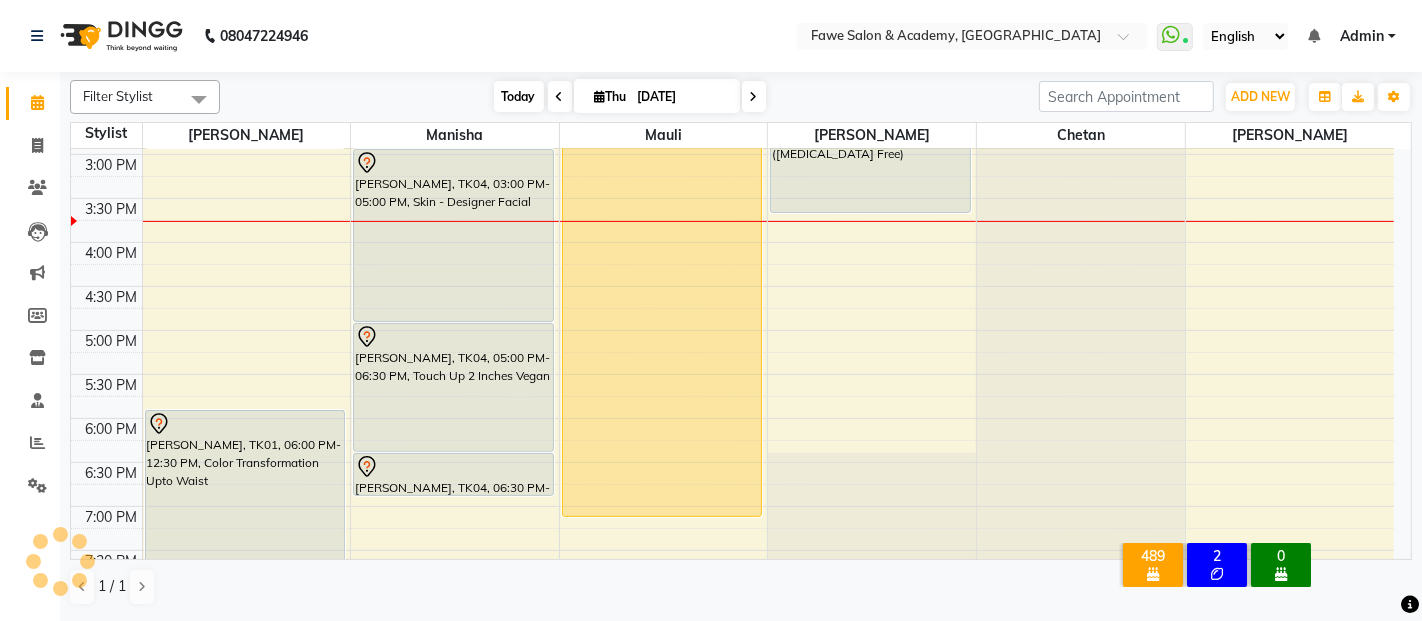 scroll, scrollTop: 522, scrollLeft: 0, axis: vertical 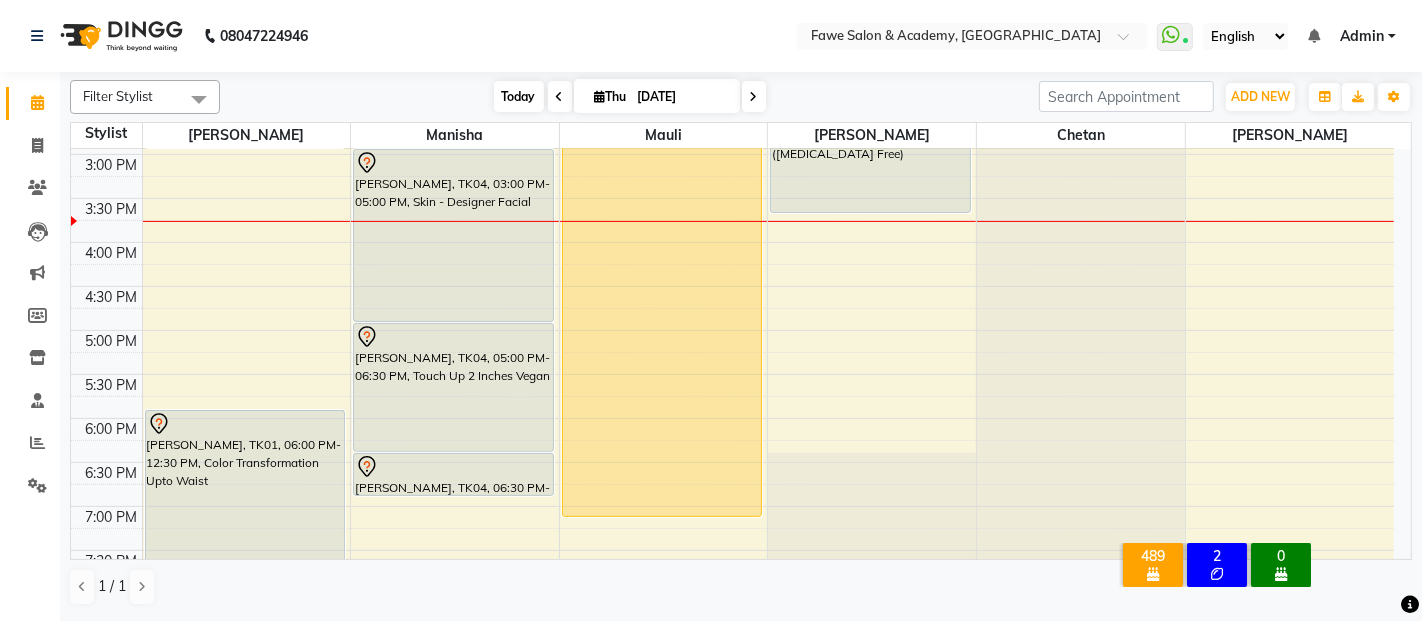 click on "Today" at bounding box center [519, 96] 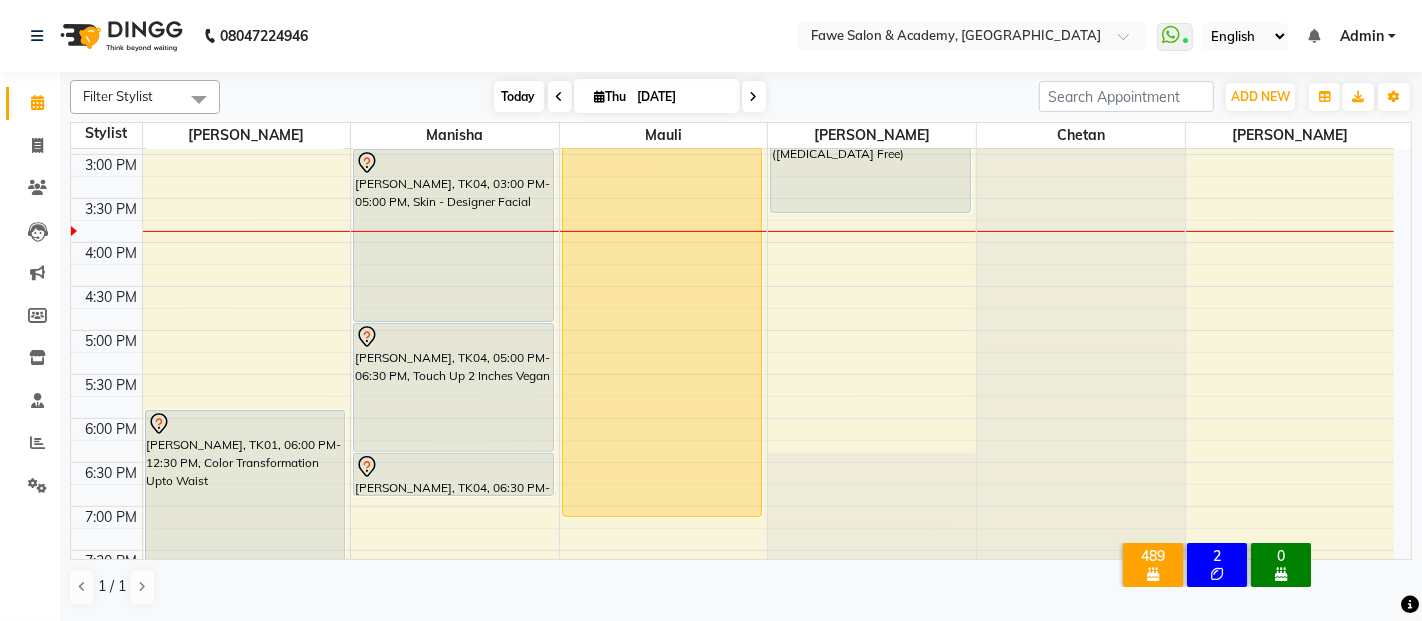 click on "Today" at bounding box center [519, 96] 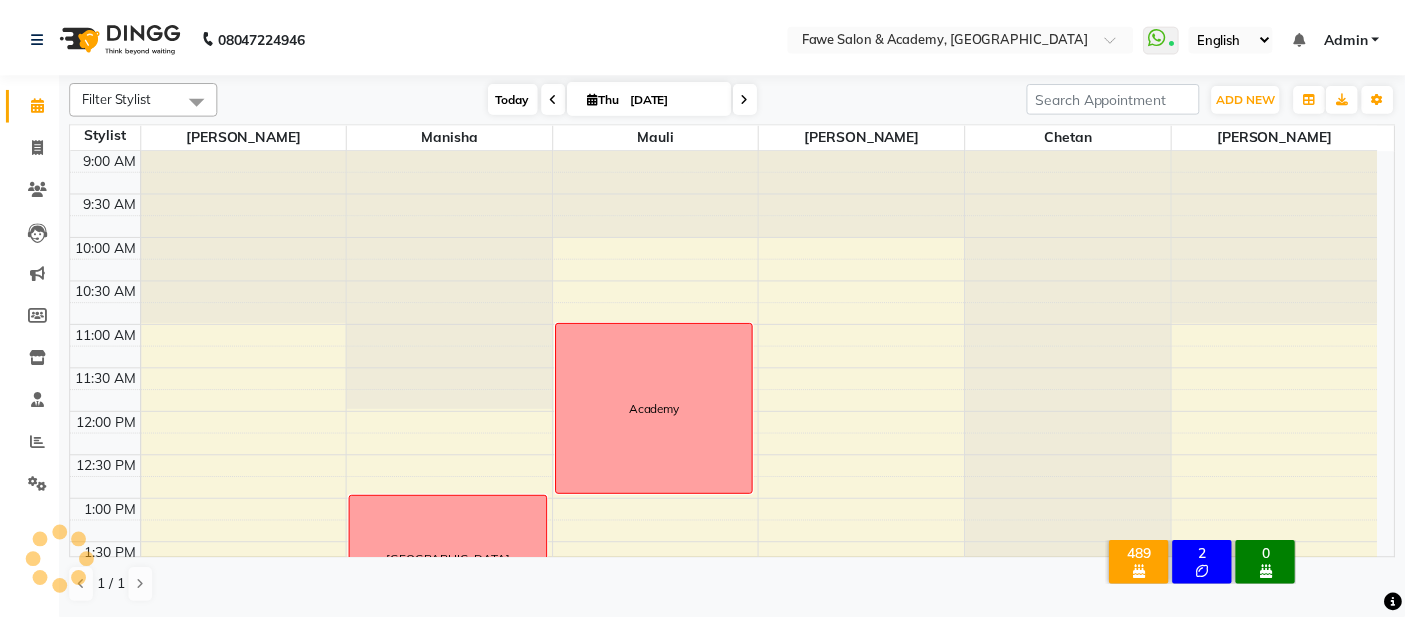 scroll, scrollTop: 522, scrollLeft: 0, axis: vertical 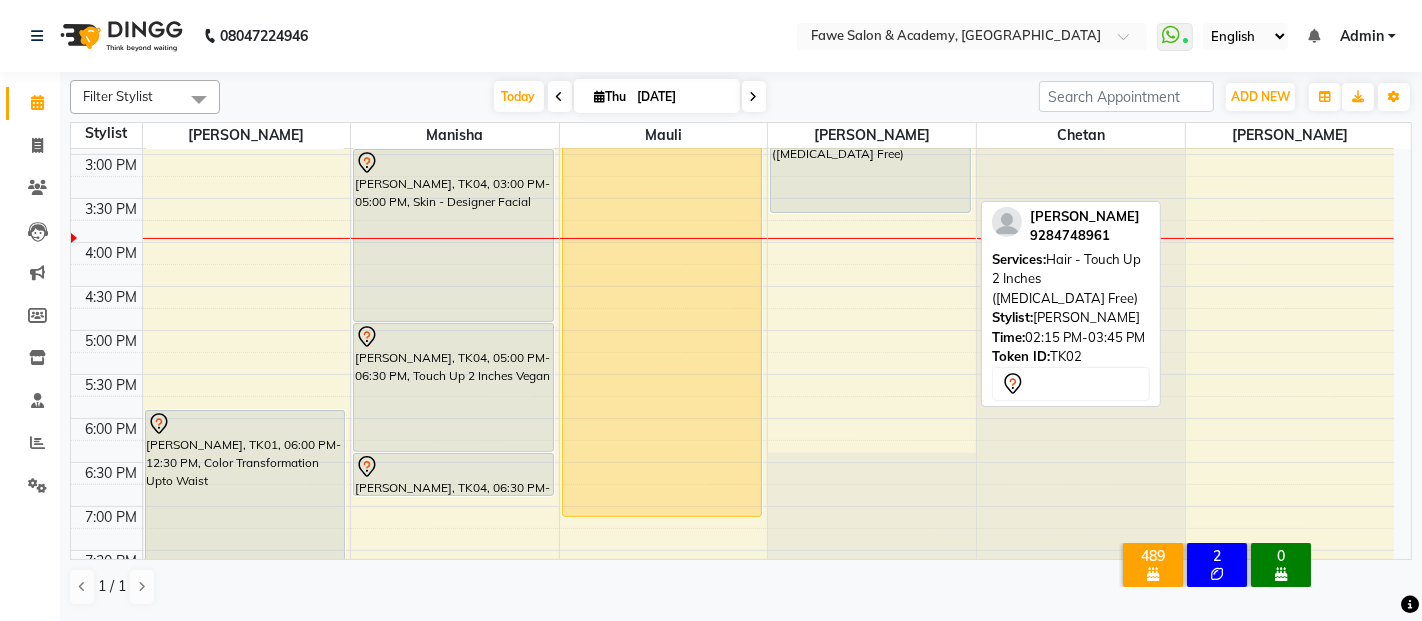 click on "[PERSON_NAME], TK02, 02:15 PM-03:45 PM, Hair - Touch Up 2 Inches ([MEDICAL_DATA] Free)" at bounding box center [870, 148] 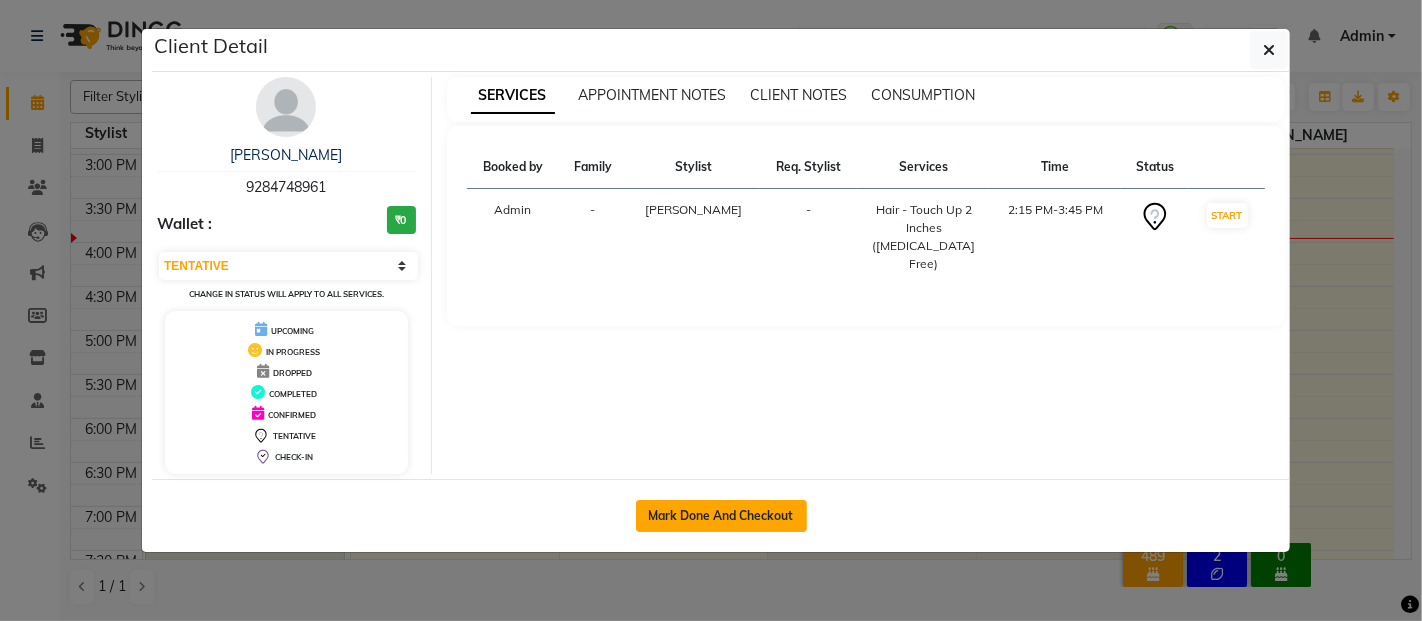 click on "Mark Done And Checkout" 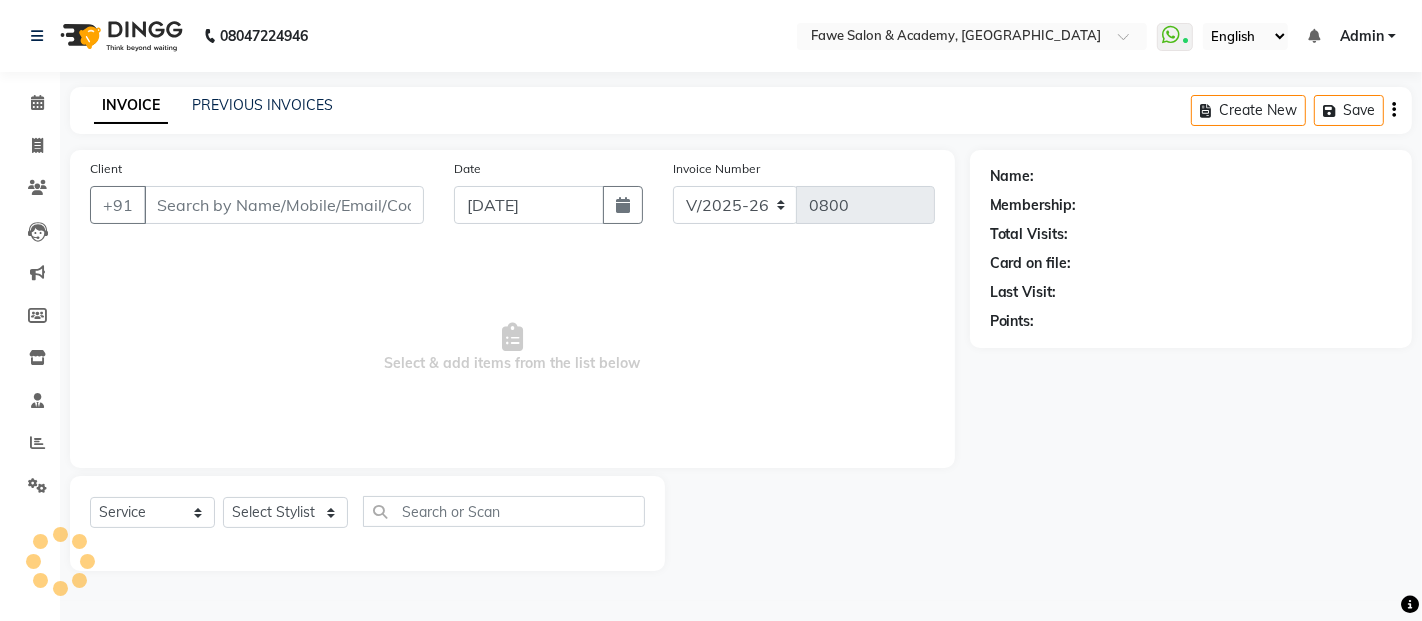 type on "9284748961" 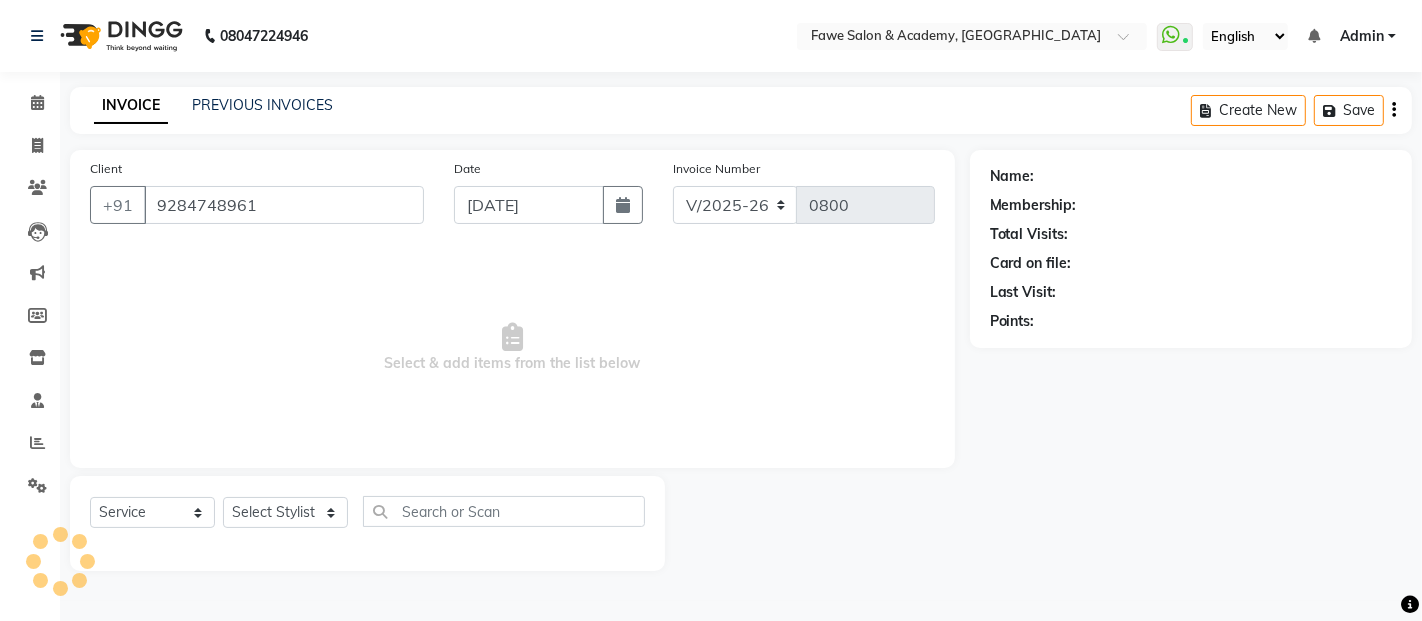 select on "41191" 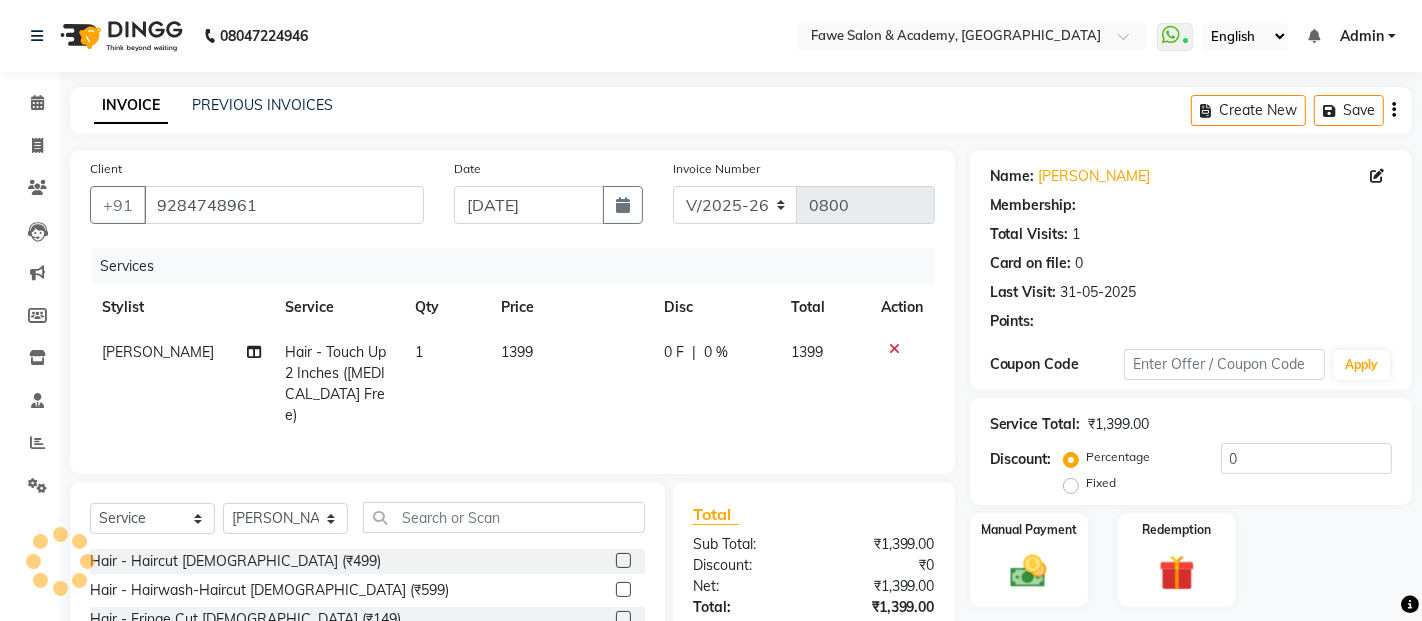 select on "1: Object" 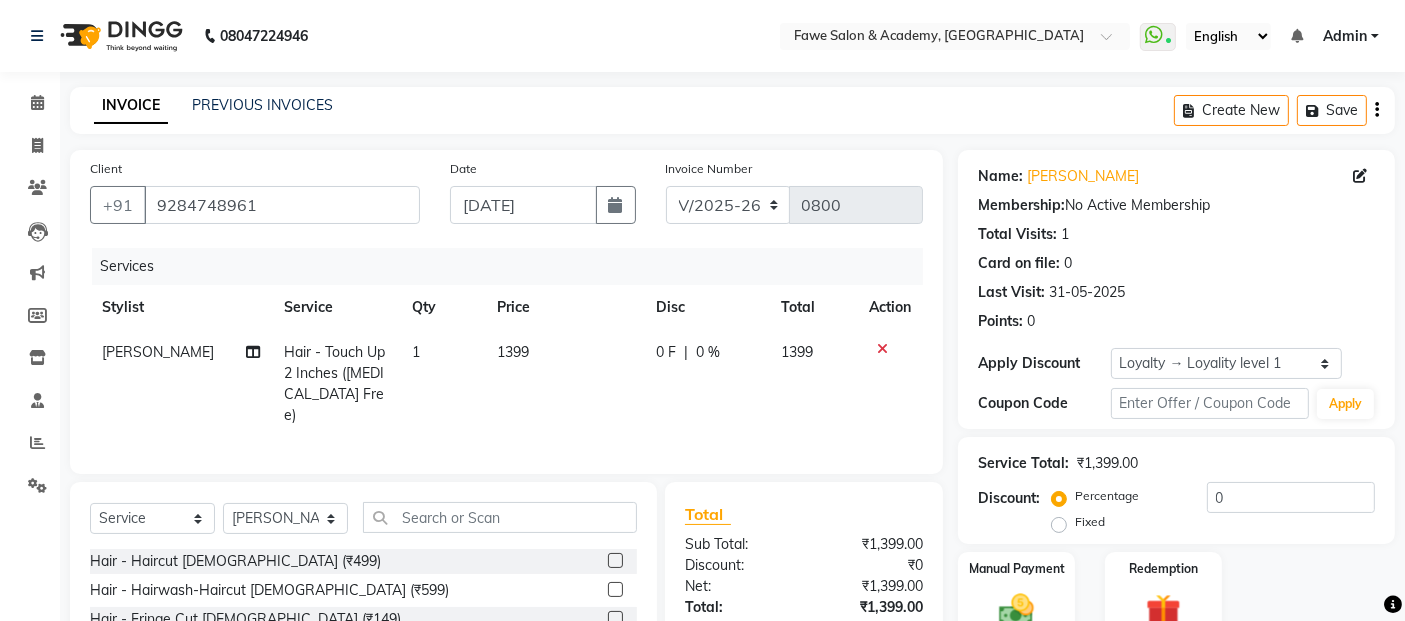 click on "Hair - Touch Up 2 Inches ([MEDICAL_DATA] Free)" 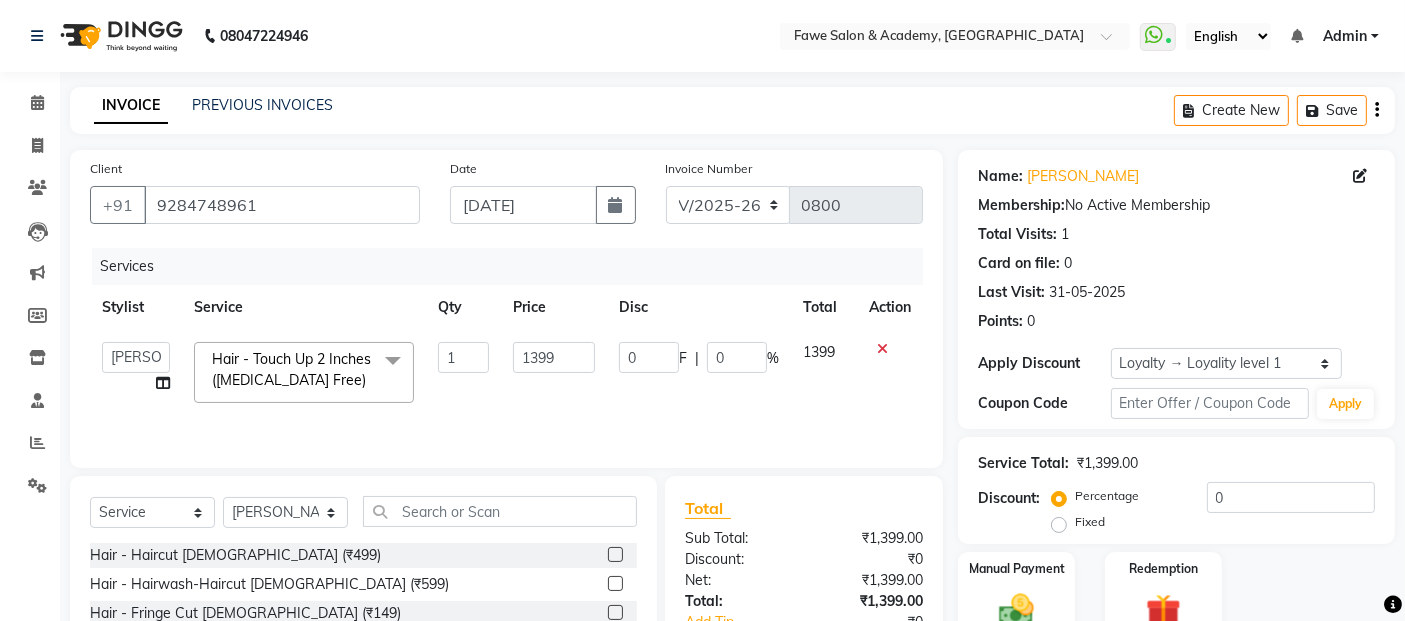 click 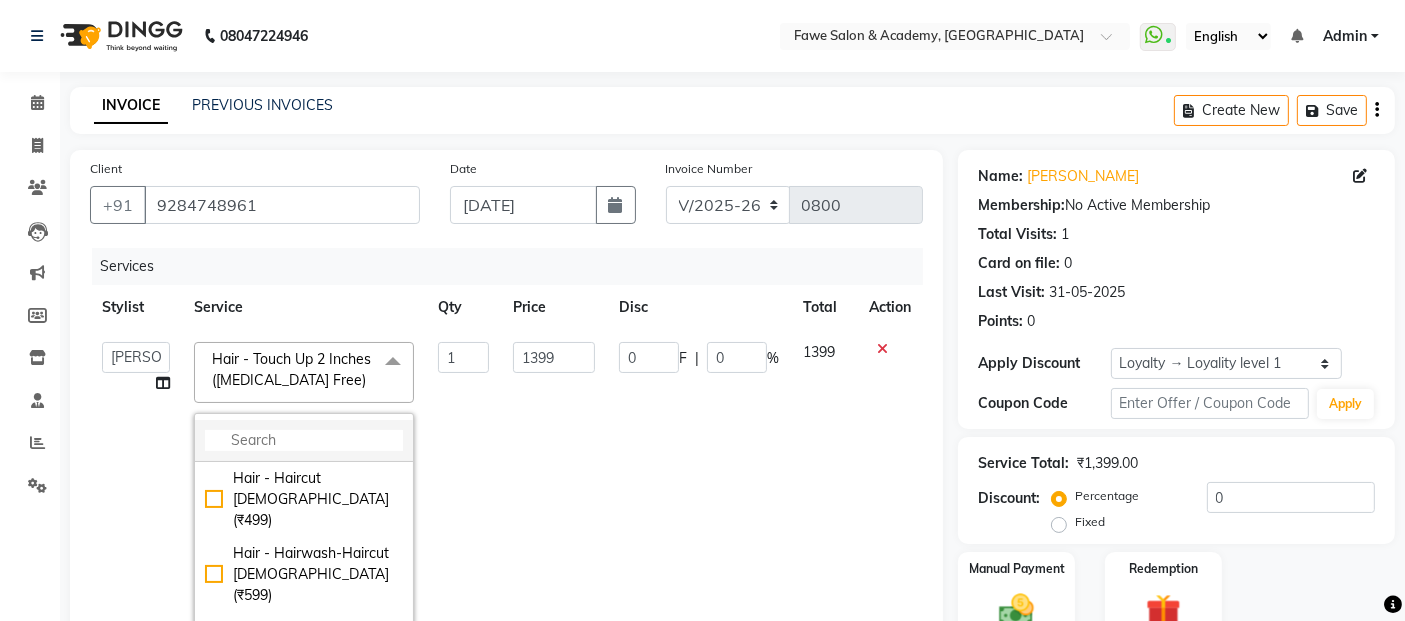 click 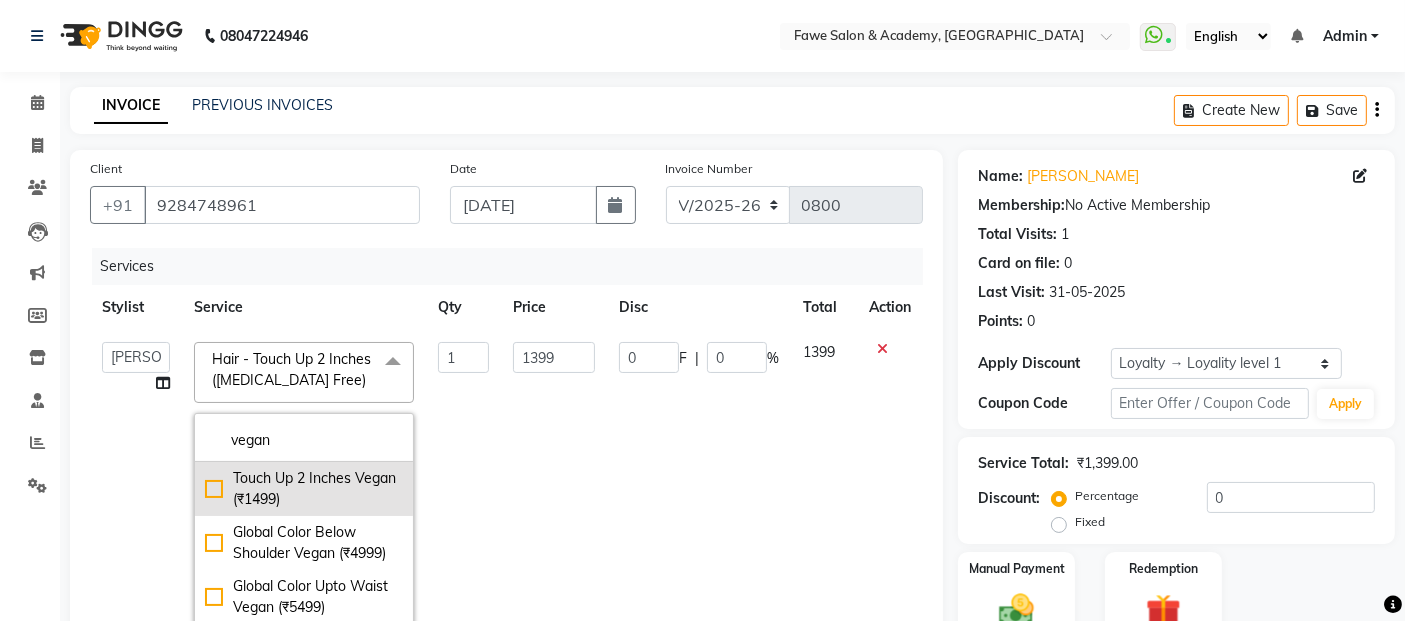 type on "vegan" 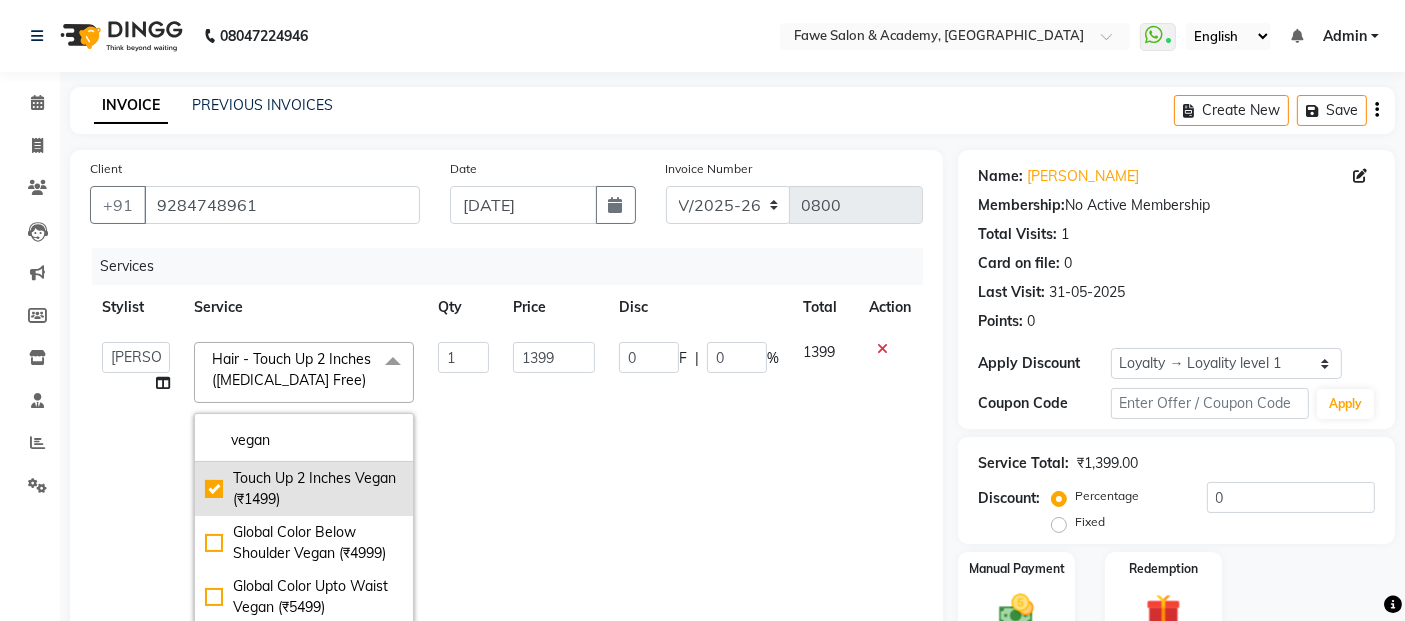 checkbox on "true" 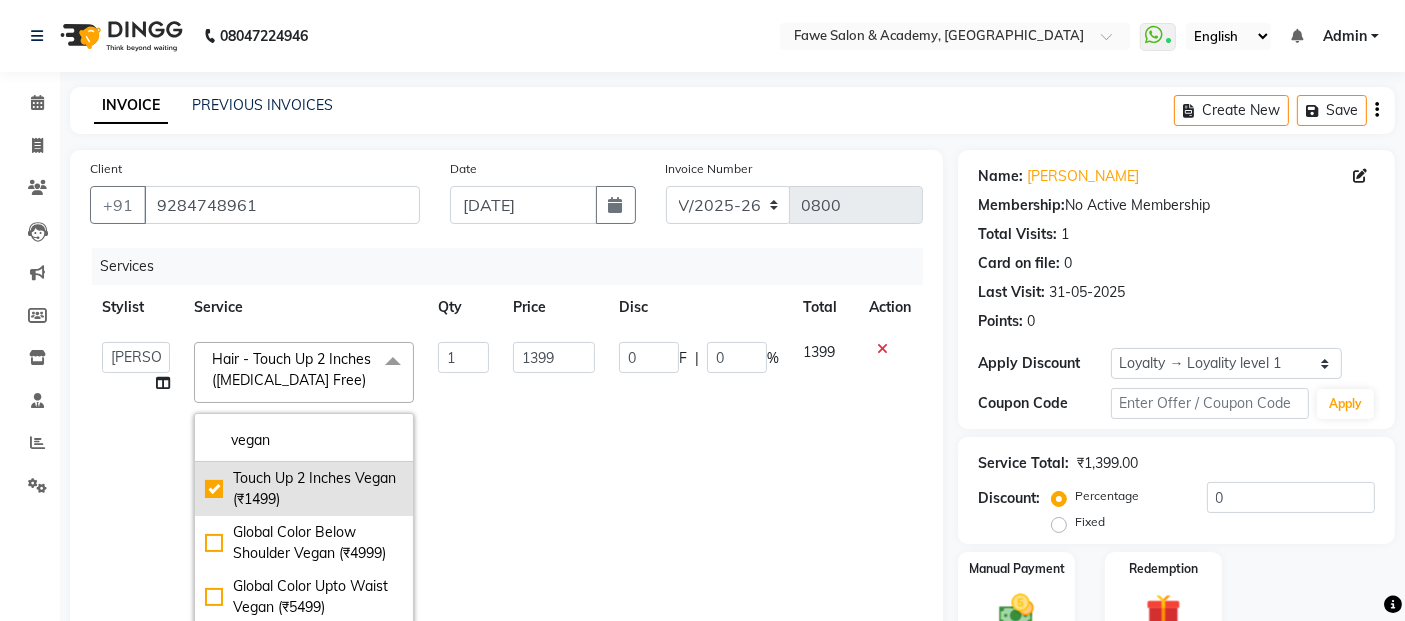 type on "1499" 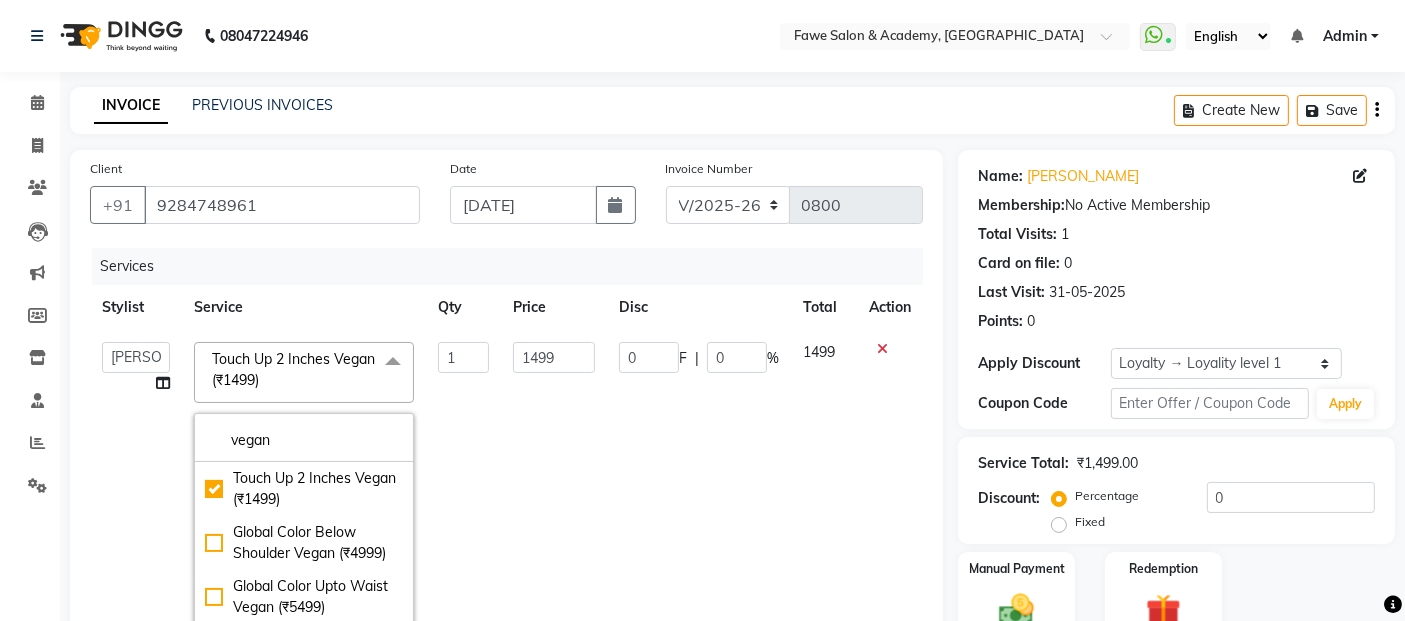 click on "1499" 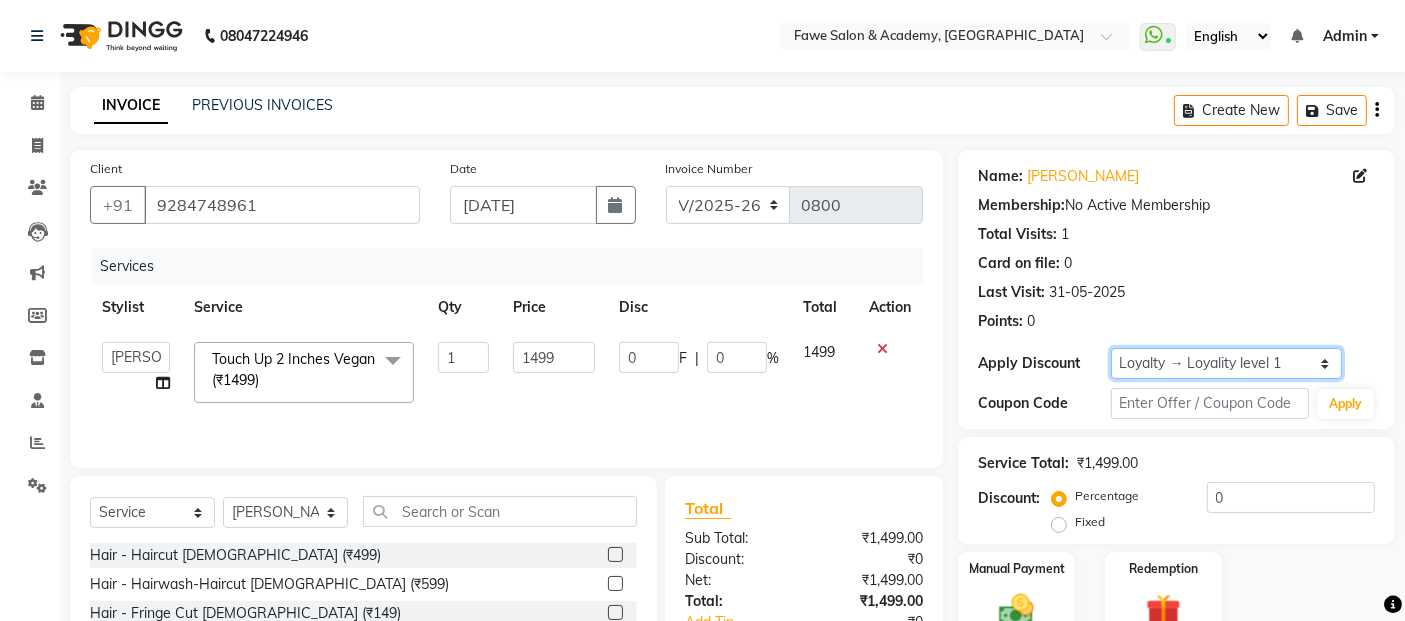 click on "Select  Loyalty → Loyality level 1" 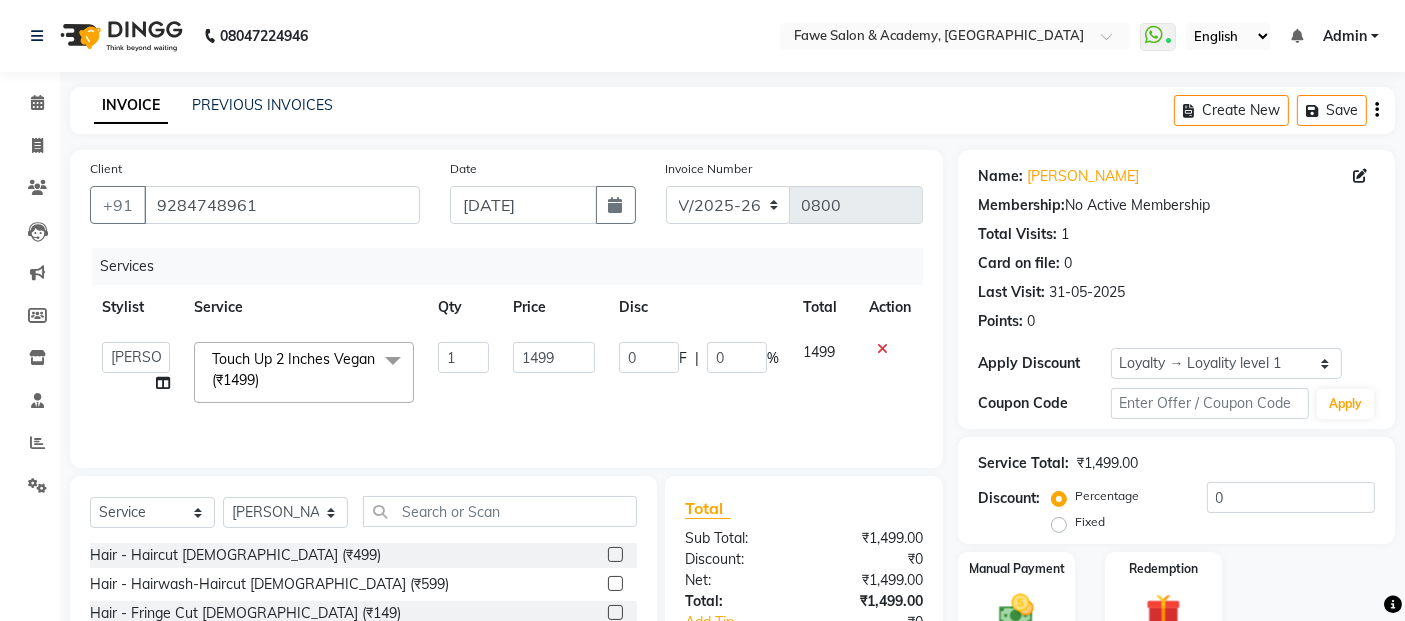 click on "Last Visit:   31-05-2025" 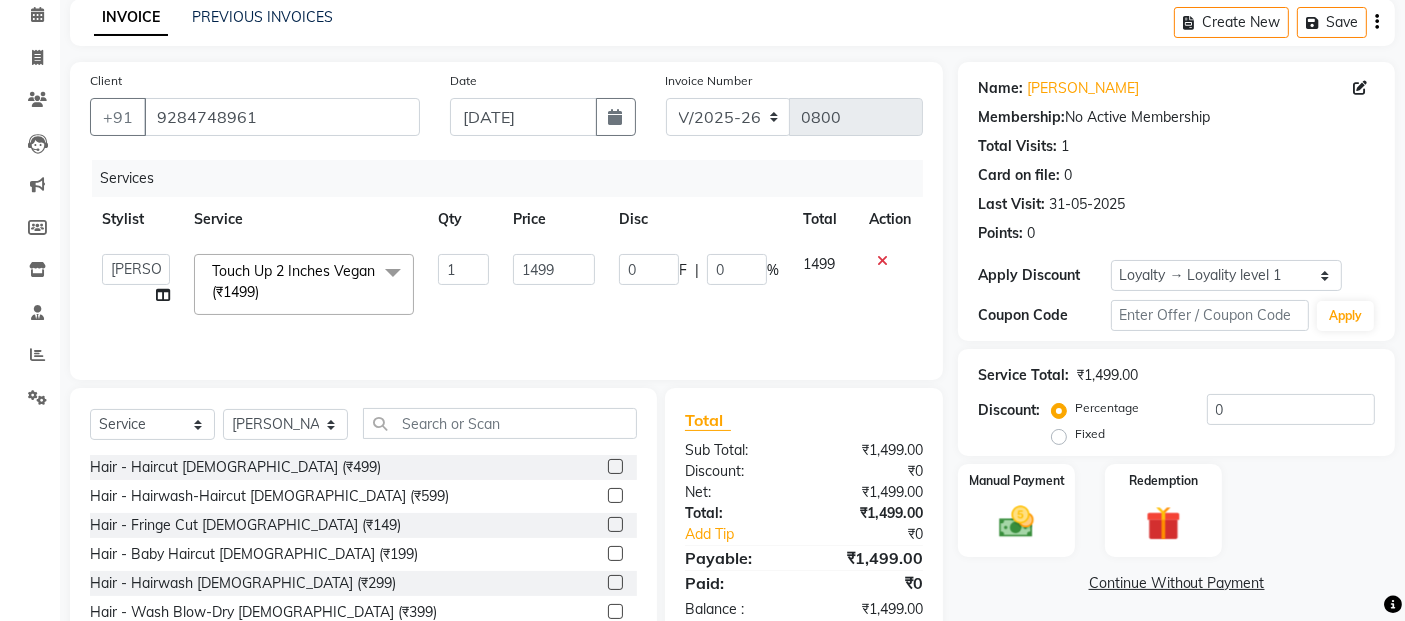 scroll, scrollTop: 177, scrollLeft: 0, axis: vertical 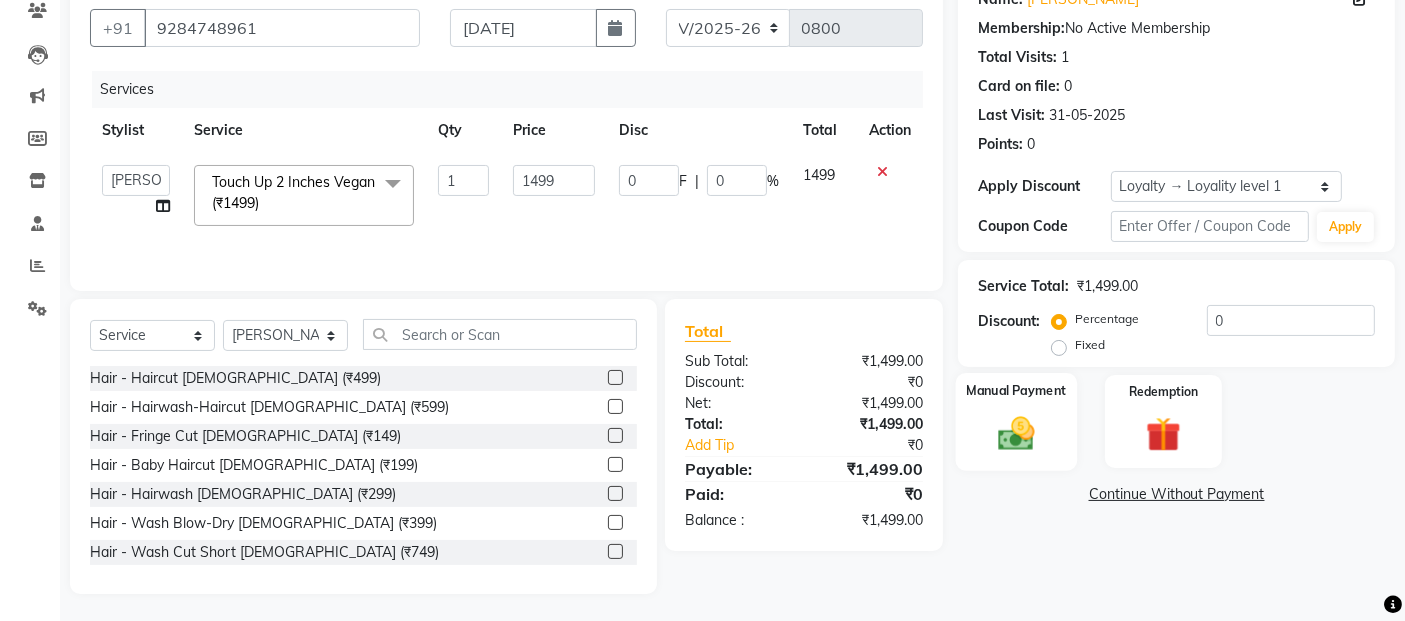 click 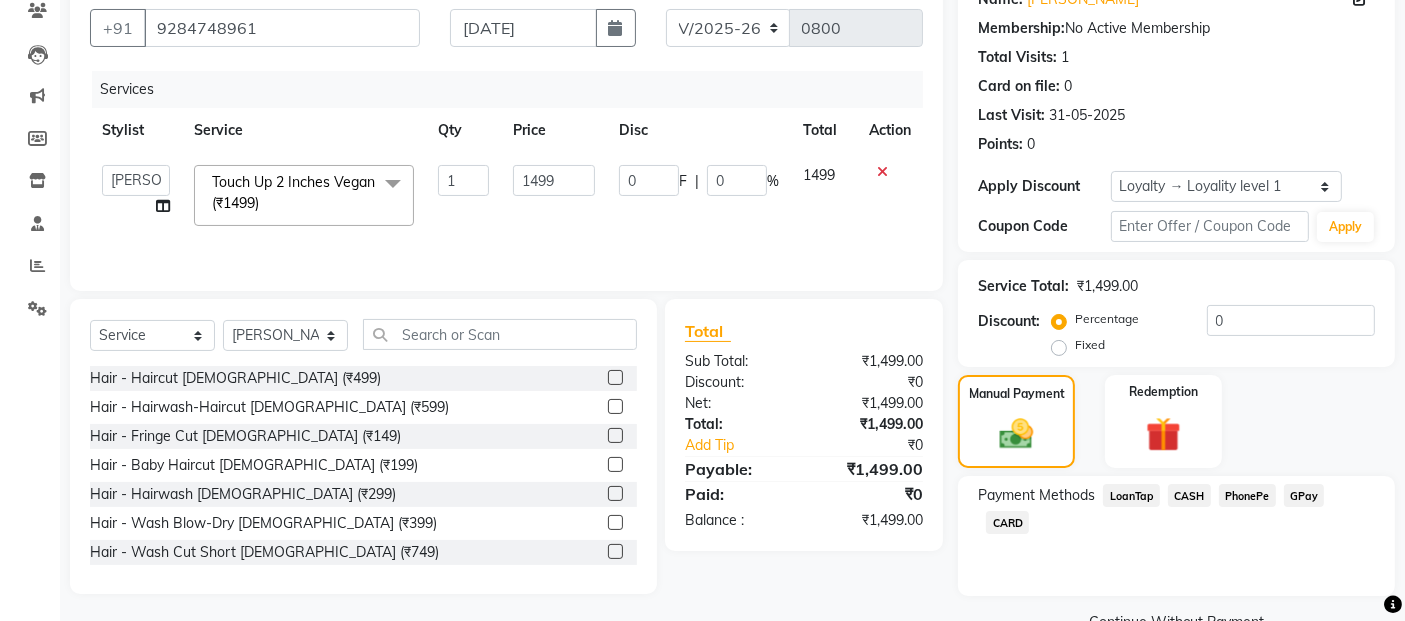 click on "GPay" 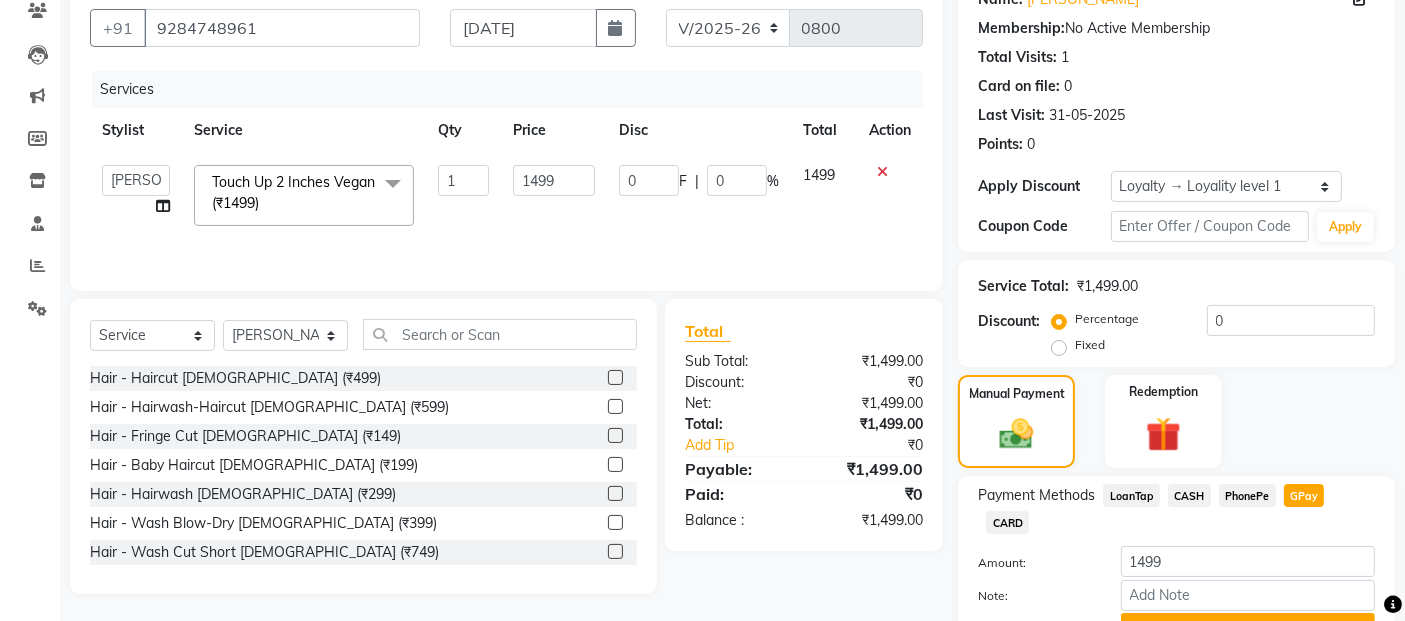click on "Add Payment" 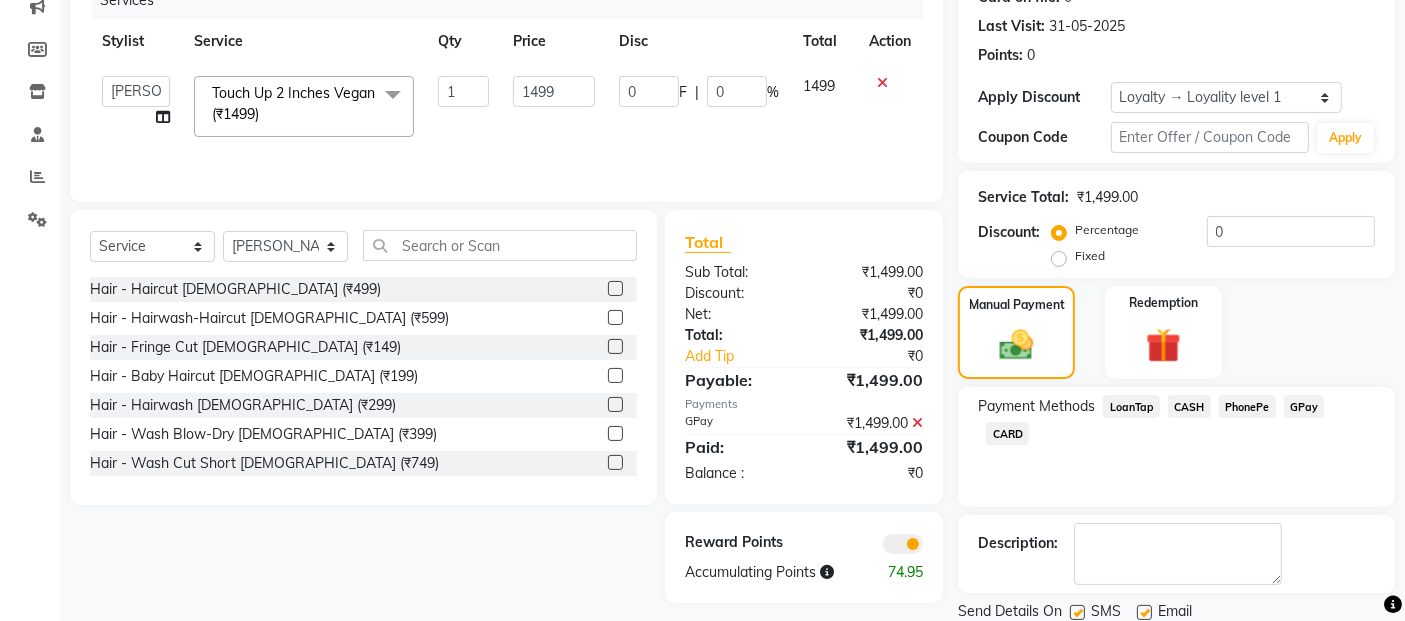 scroll, scrollTop: 334, scrollLeft: 0, axis: vertical 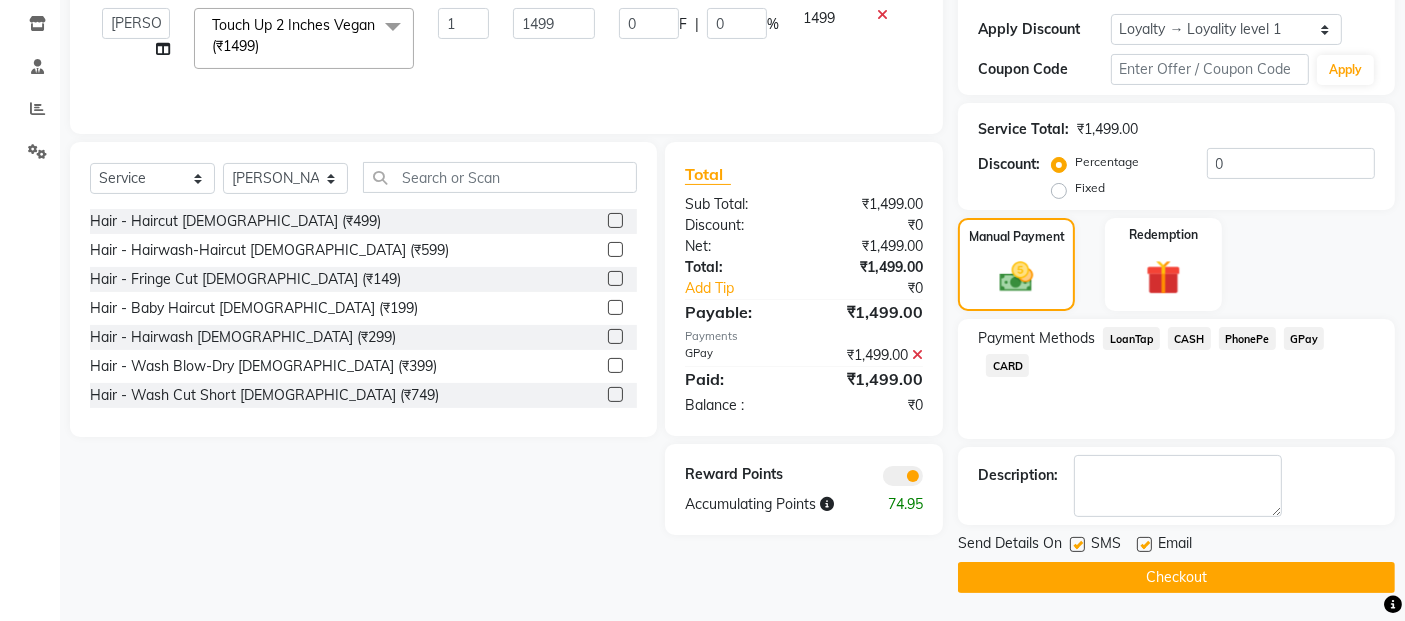 click on "Checkout" 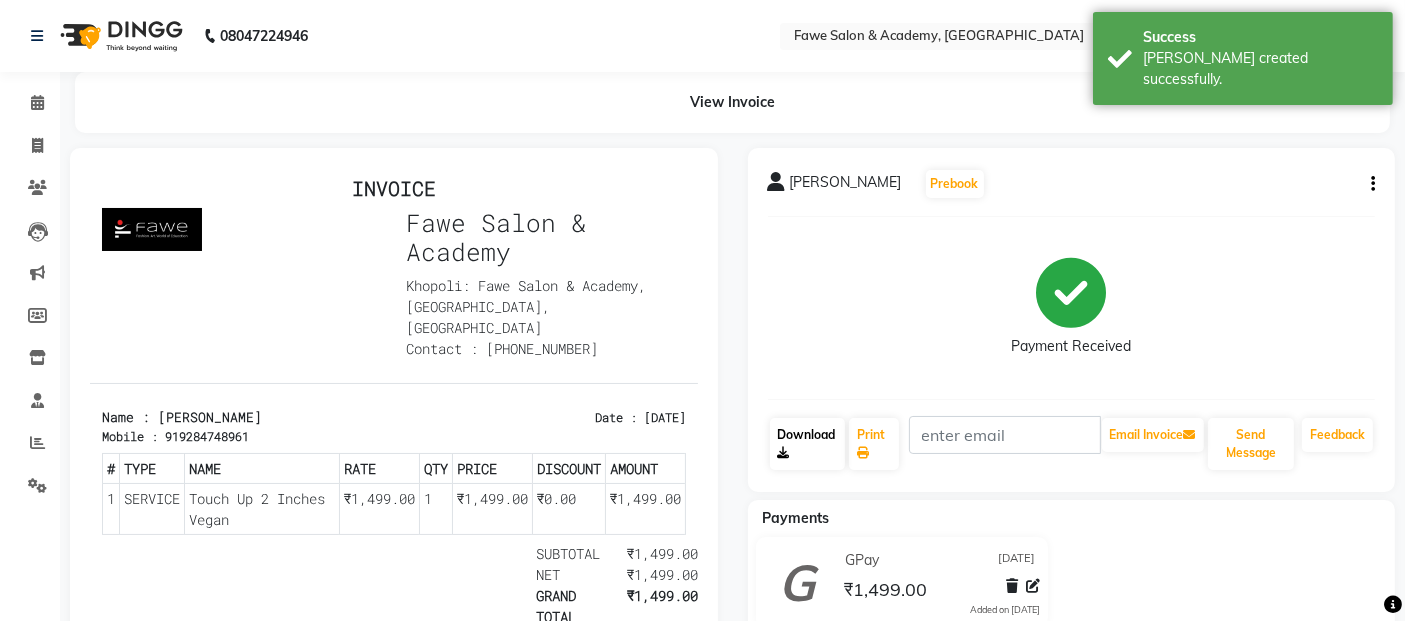 scroll, scrollTop: 0, scrollLeft: 0, axis: both 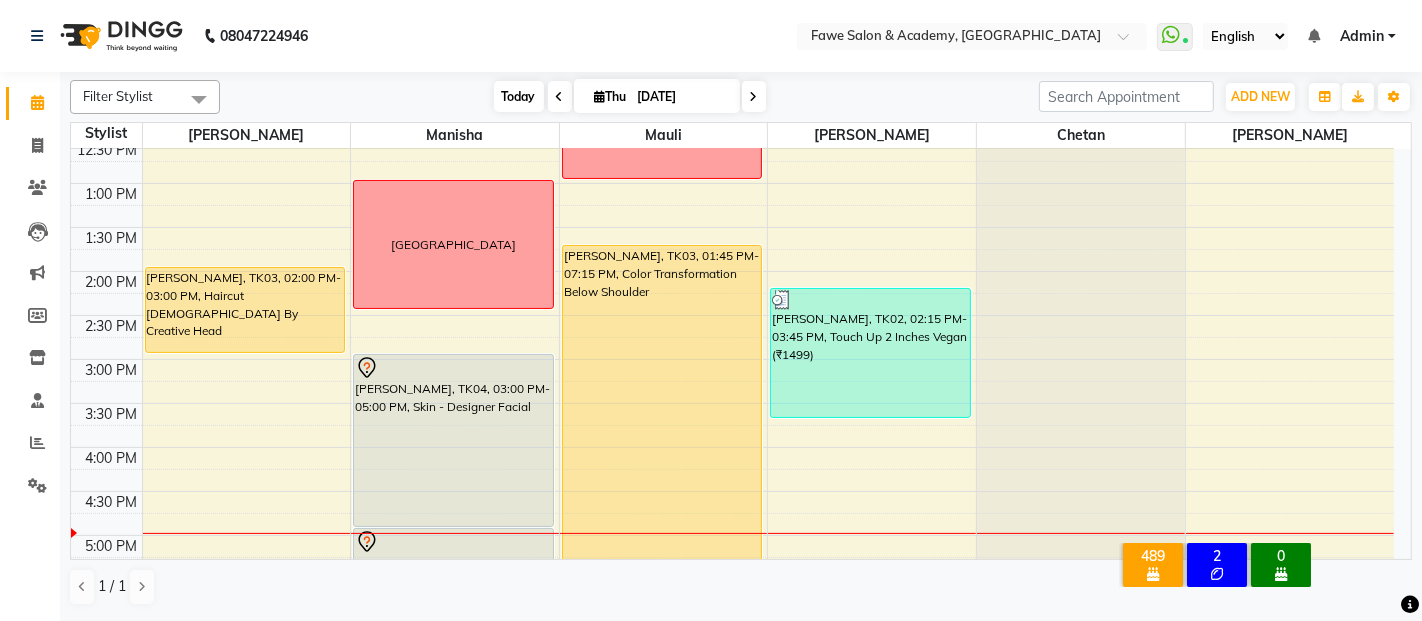 click on "Today" at bounding box center (519, 96) 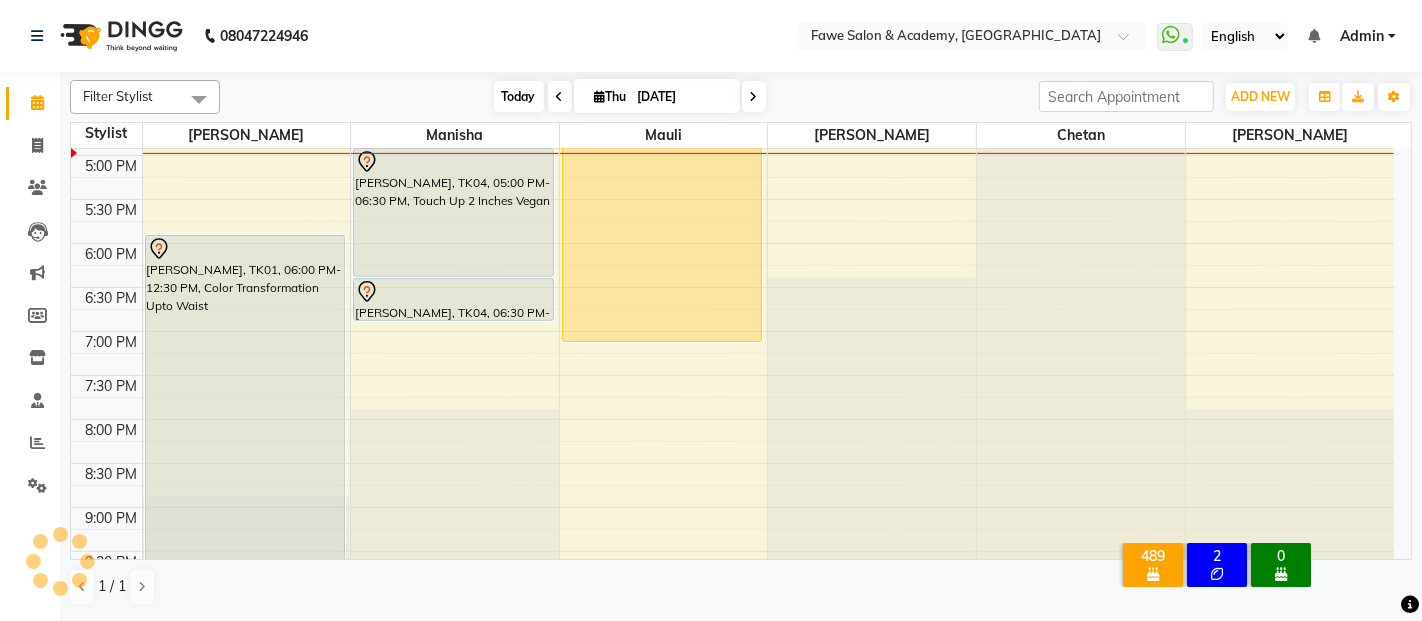 click on "Today" at bounding box center [519, 96] 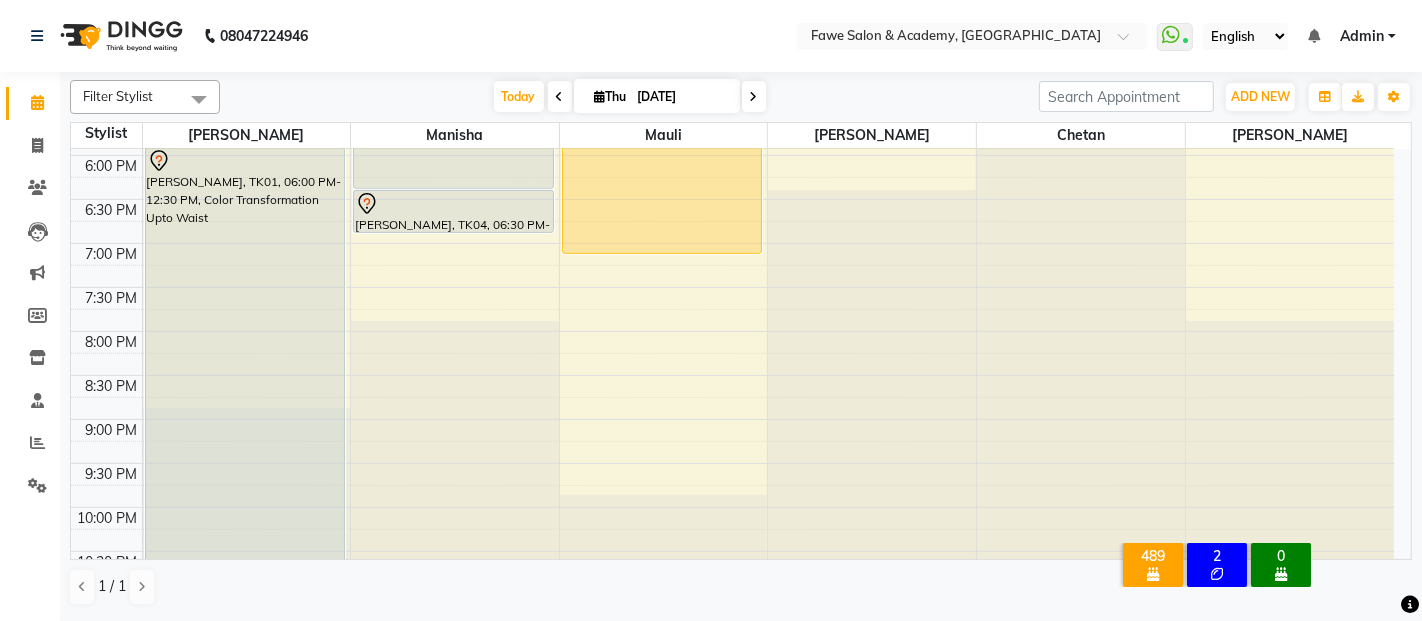 scroll, scrollTop: 806, scrollLeft: 0, axis: vertical 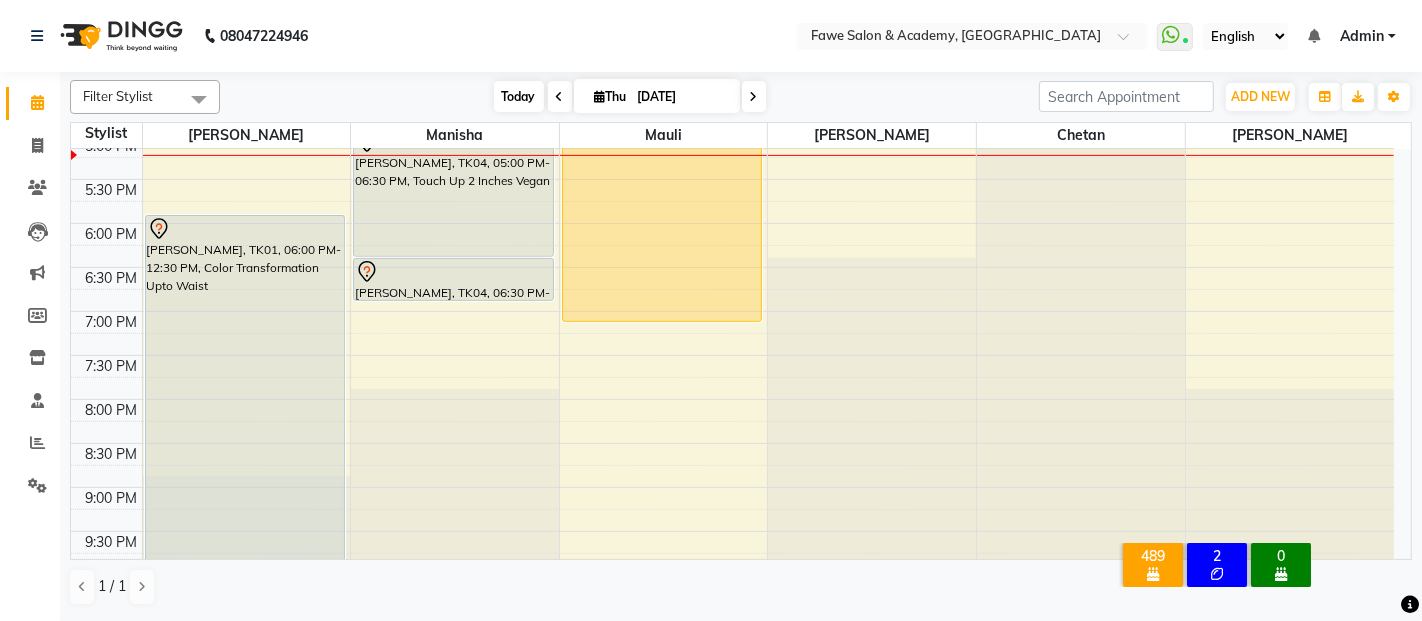 click on "Today" at bounding box center (519, 96) 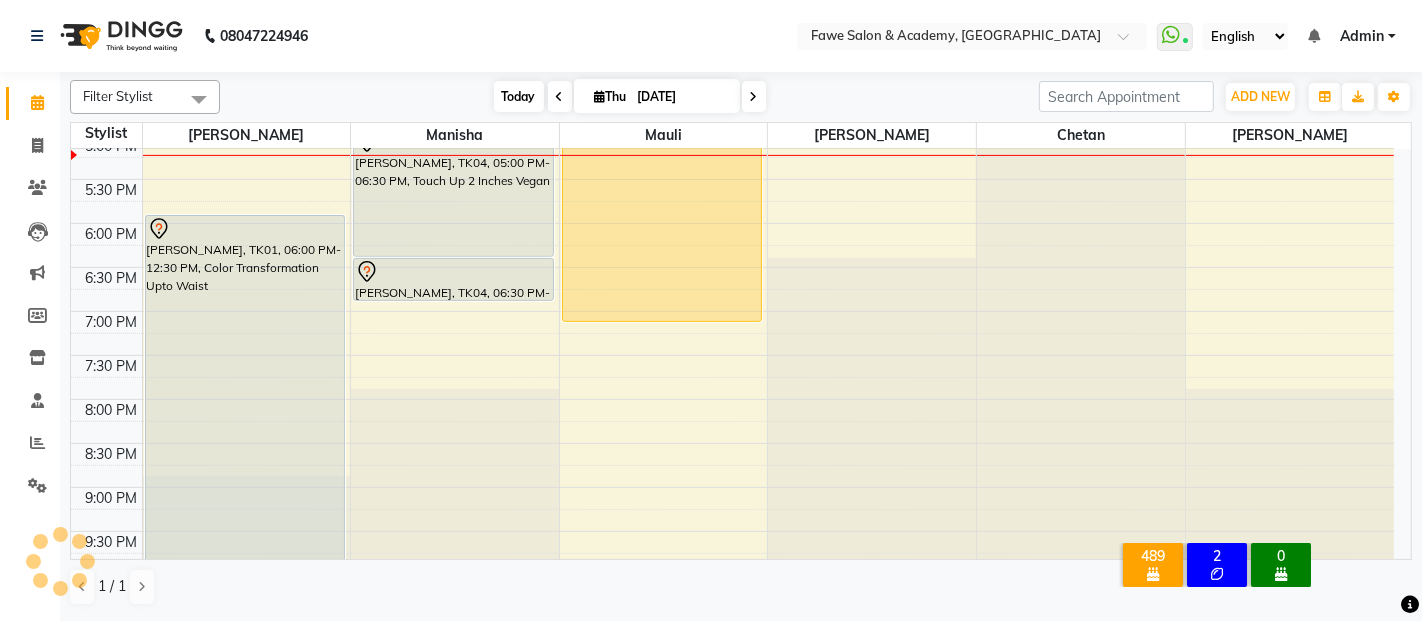 scroll, scrollTop: 697, scrollLeft: 0, axis: vertical 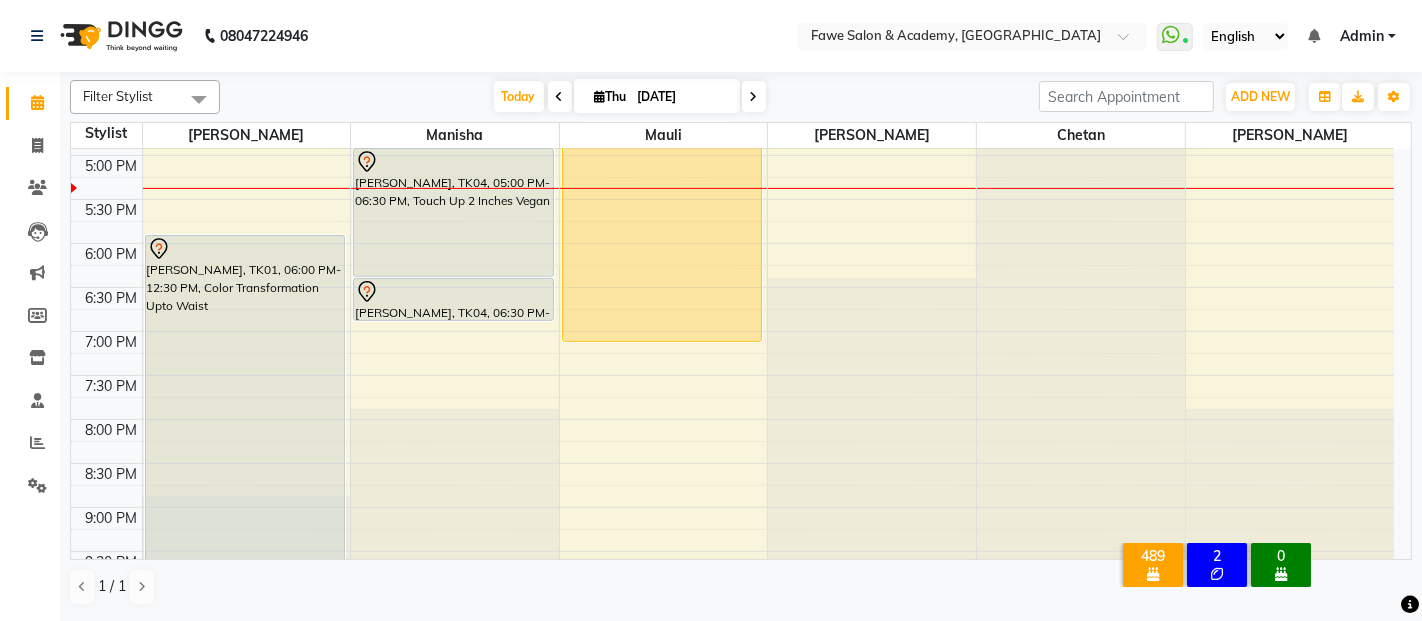 click on "Today  Thu 10-07-2025" at bounding box center [629, 97] 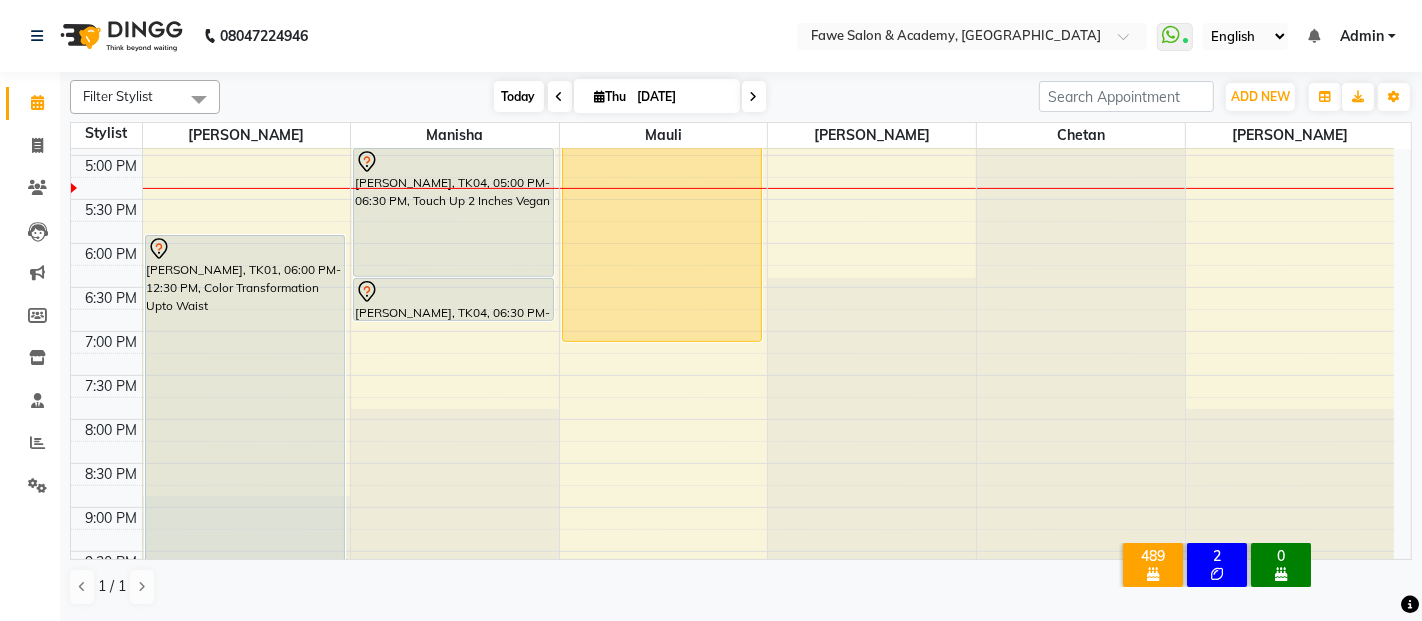 click on "Today" at bounding box center [519, 96] 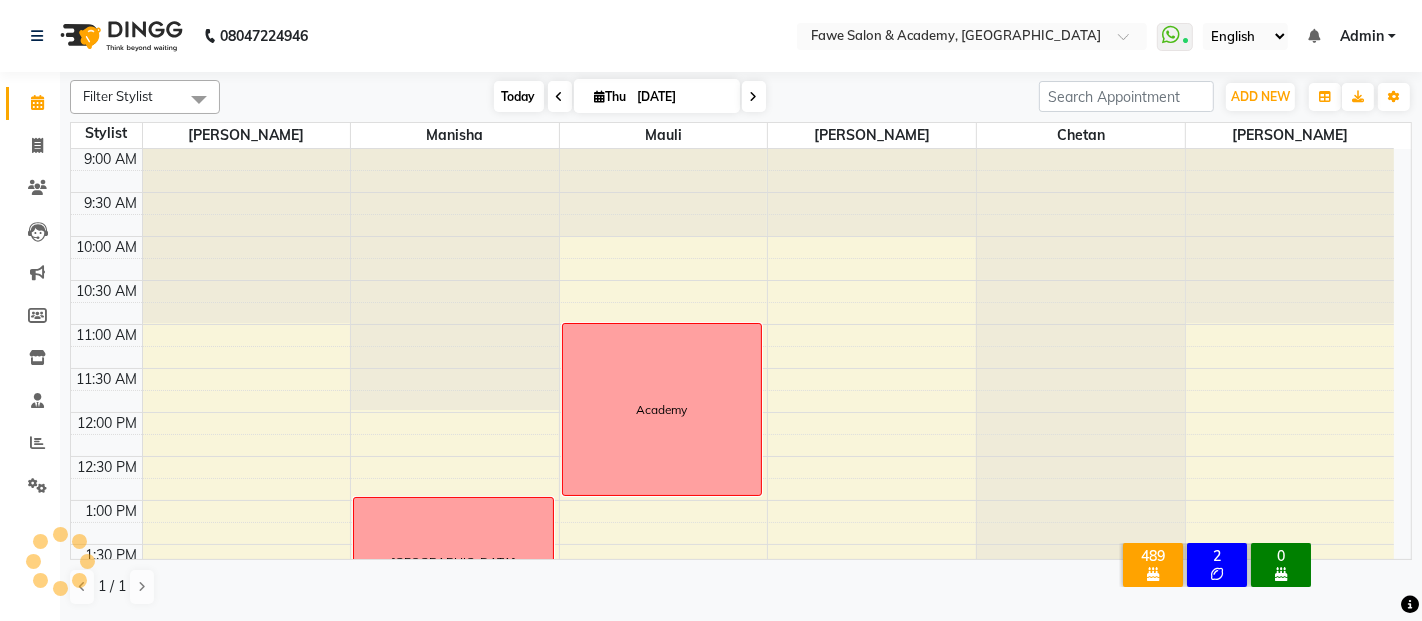 scroll, scrollTop: 697, scrollLeft: 0, axis: vertical 